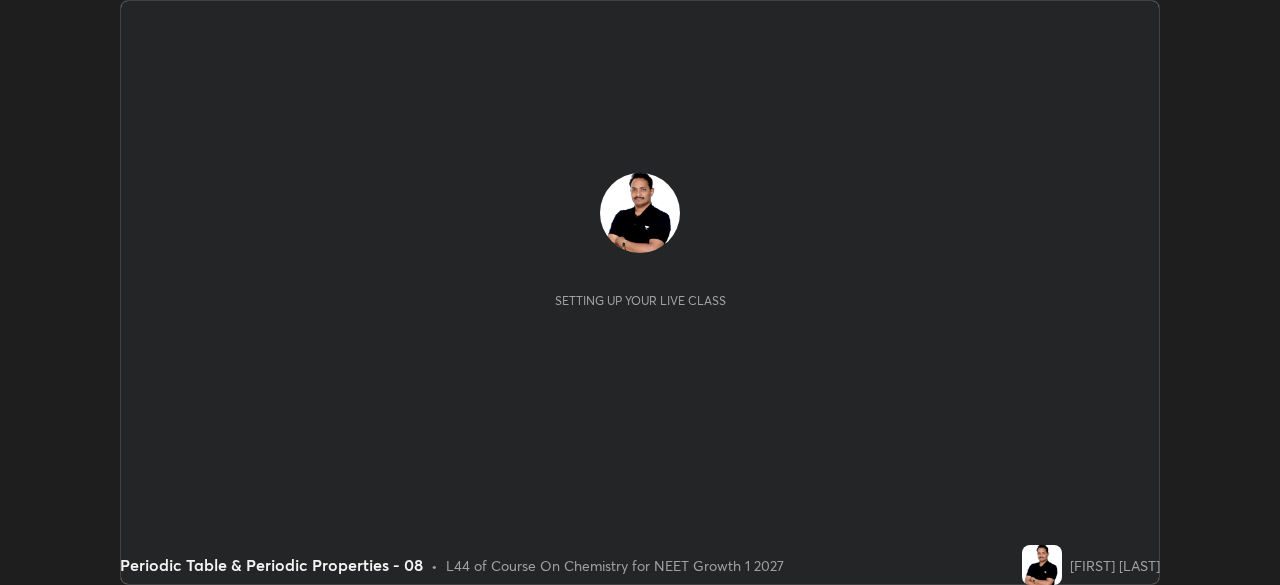 scroll, scrollTop: 0, scrollLeft: 0, axis: both 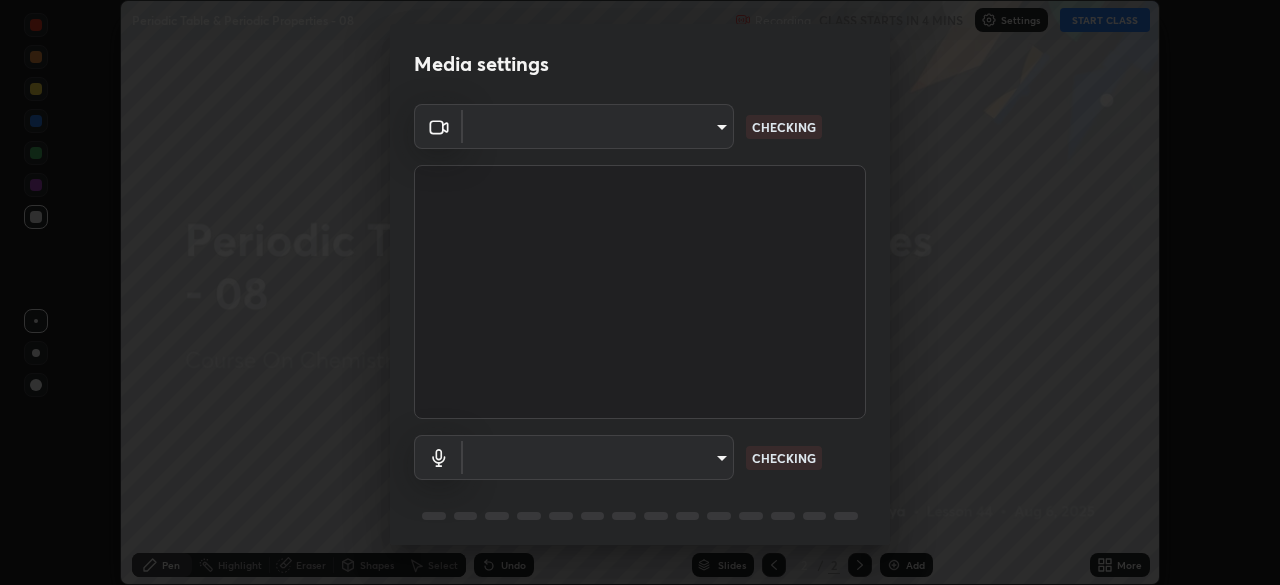 type on "1170694498857cb11788a0b7ae79d5cf1e08a6c331eb8d7031f90166f8fae325" 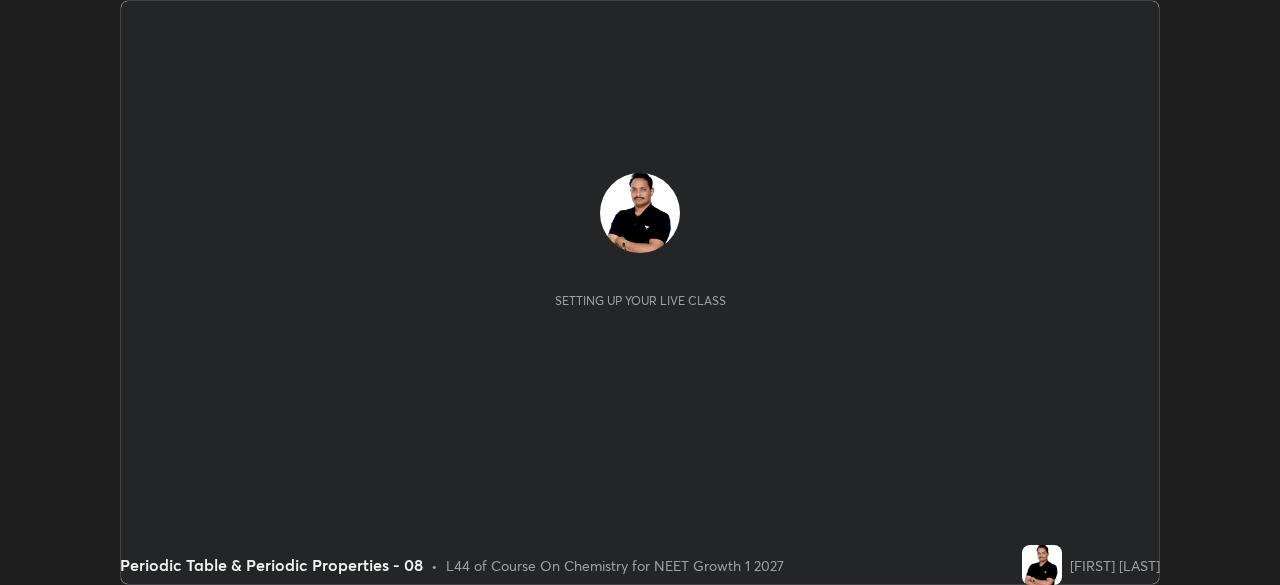 scroll, scrollTop: 0, scrollLeft: 0, axis: both 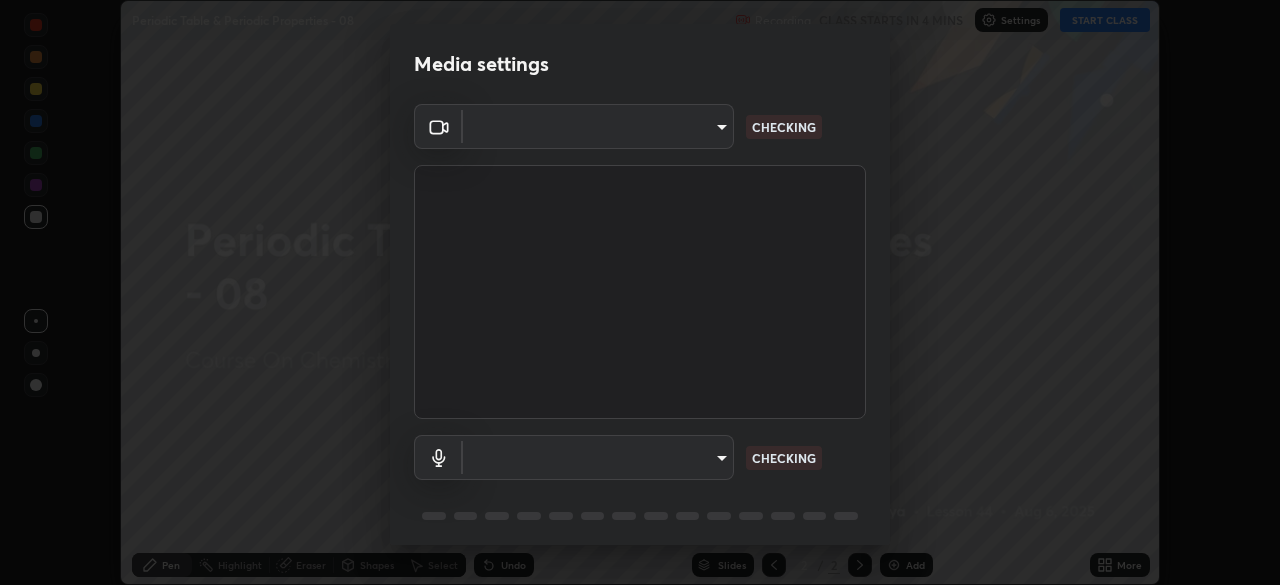 type on "1170694498857cb11788a0b7ae79d5cf1e08a6c331eb8d7031f90166f8fae325" 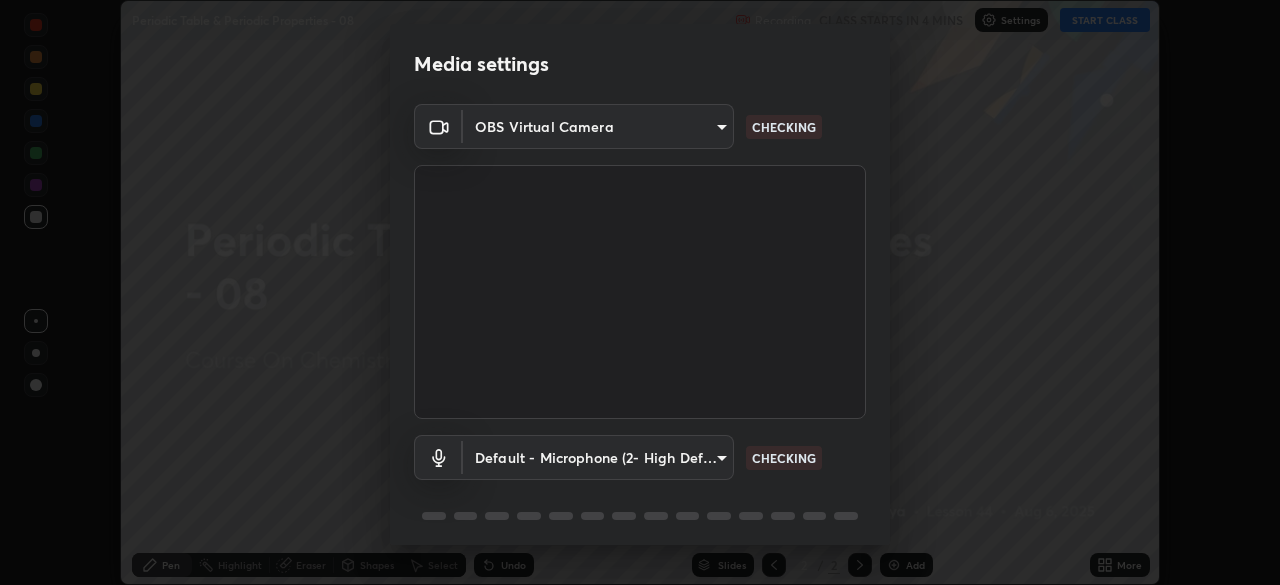 scroll, scrollTop: 71, scrollLeft: 0, axis: vertical 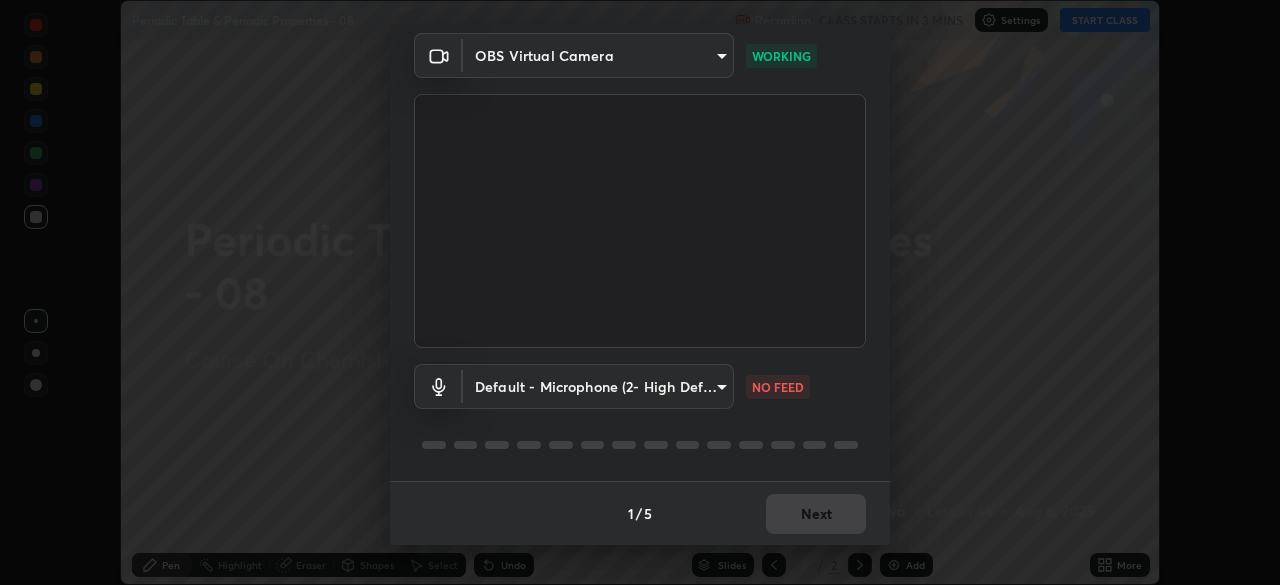 click on "Erase all Periodic Table & Periodic Properties - 08 Recording CLASS STARTS IN 3 MINS Settings START CLASS Setting up your live class Periodic Table & Periodic Properties - 08 • L44 of Course On Chemistry for NEET Growth 1 2027 [FIRST] [LAST] Pen Highlight Eraser Shapes Select Undo Slides 2 / 2 Add More No doubts shared Encourage your learners to ask a doubt for better clarity Report an issue Reason for reporting Buffering Chat not working Audio - Video sync issue Educator video quality low ​ Attach an image Report Media settings OBS Virtual Camera 1170694498857cb11788a0b7ae79d5cf1e08a6c331eb8d7031f90166f8fae325 WORKING Default - Microphone (2- High Definition Audio Device) default NO FEED 1 / 5 Next" at bounding box center (640, 292) 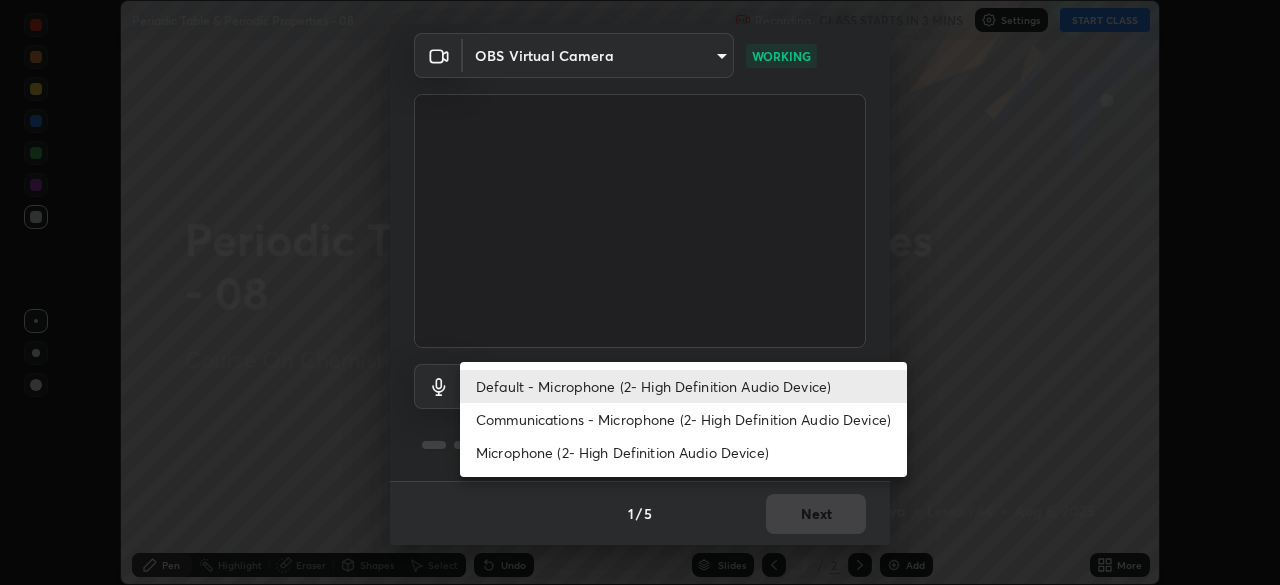 click on "Communications - Microphone (2- High Definition Audio Device)" at bounding box center [683, 419] 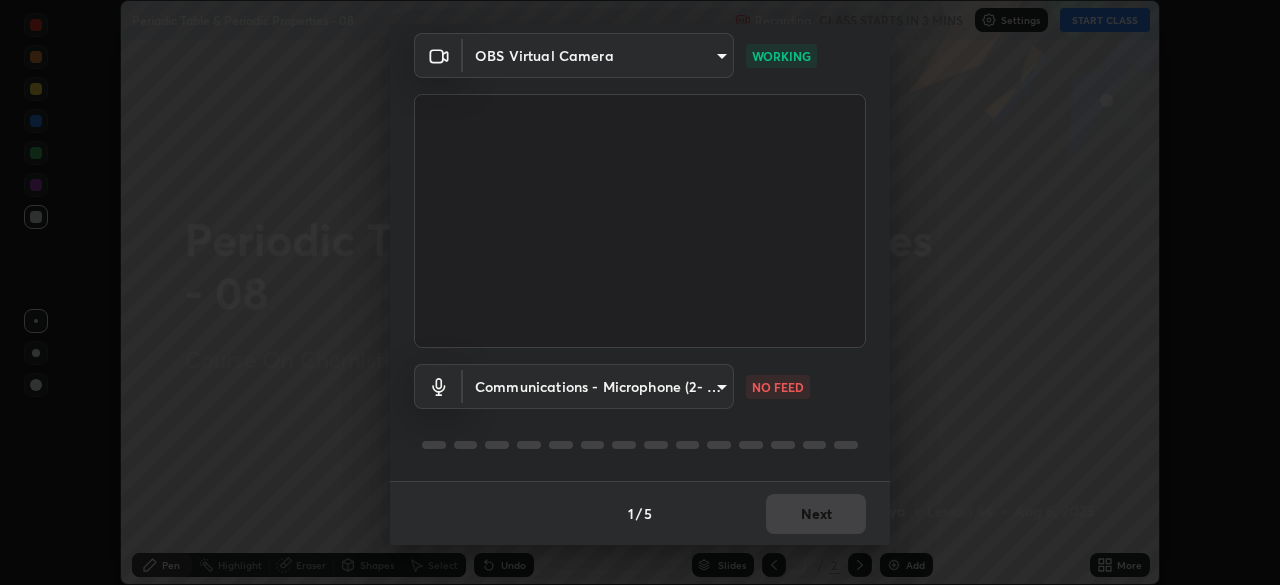 click on "Erase all Periodic Table & Periodic Properties - 08 Recording CLASS STARTS IN 3 MINS Settings START CLASS Setting up your live class Periodic Table & Periodic Properties - 08 • L44 of Course On Chemistry for NEET Growth 1 2027 [FIRST] [LAST] Pen Highlight Eraser Shapes Select Undo Slides 2 / 2 Add More No doubts shared Encourage your learners to ask a doubt for better clarity Report an issue Reason for reporting Buffering Chat not working Audio - Video sync issue Educator video quality low ​ Attach an image Report Media settings OBS Virtual Camera 1170694498857cb11788a0b7ae79d5cf1e08a6c331eb8d7031f90166f8fae325 WORKING Communications - Microphone (2- High Definition Audio Device) communications NO FEED 1 / 5 Next Default - Microphone (2- High Definition Audio Device) Communications - Microphone (2- High Definition Audio Device) Microphone (2- High Definition Audio Device)" at bounding box center (640, 292) 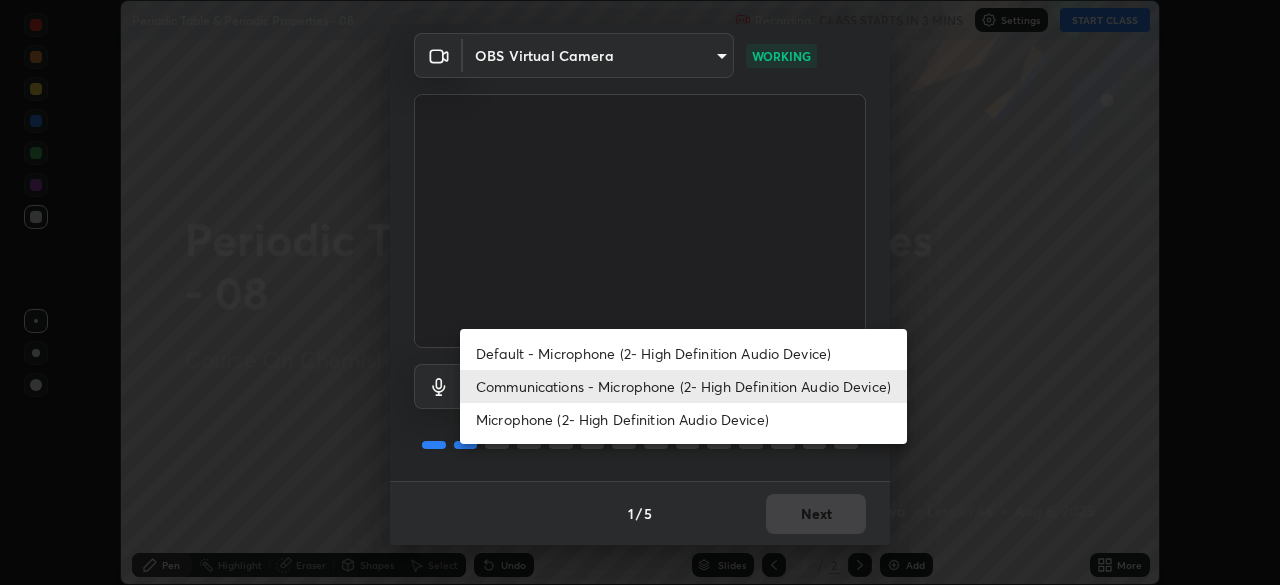 click on "Default - Microphone (2- High Definition Audio Device)" at bounding box center [683, 353] 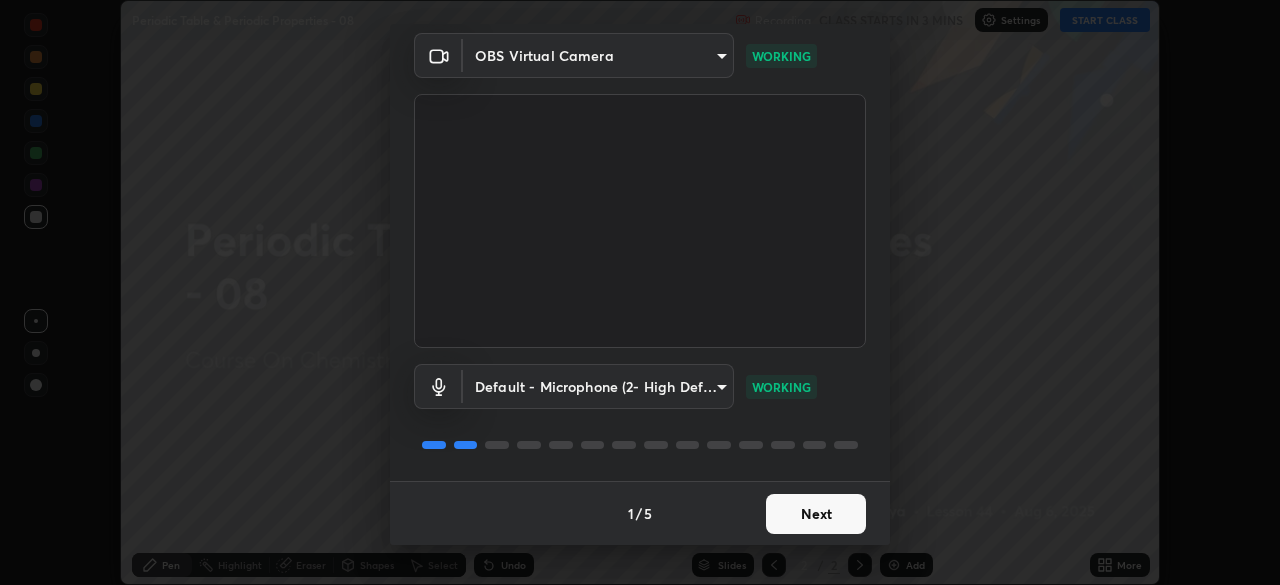 click on "Next" at bounding box center [816, 514] 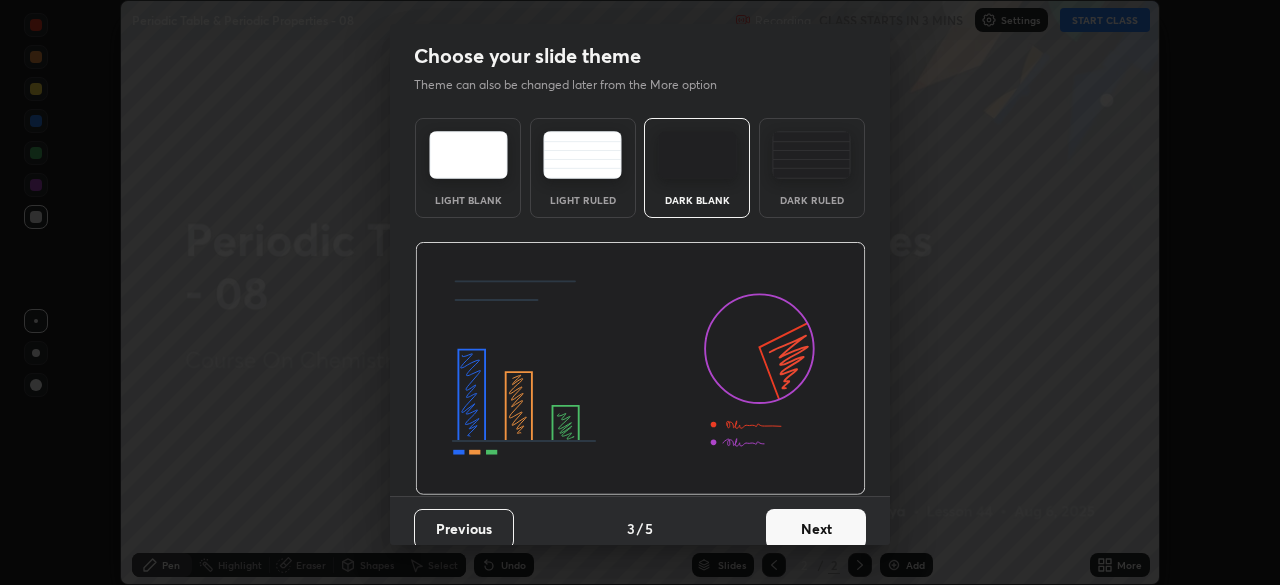 click on "Next" at bounding box center [816, 529] 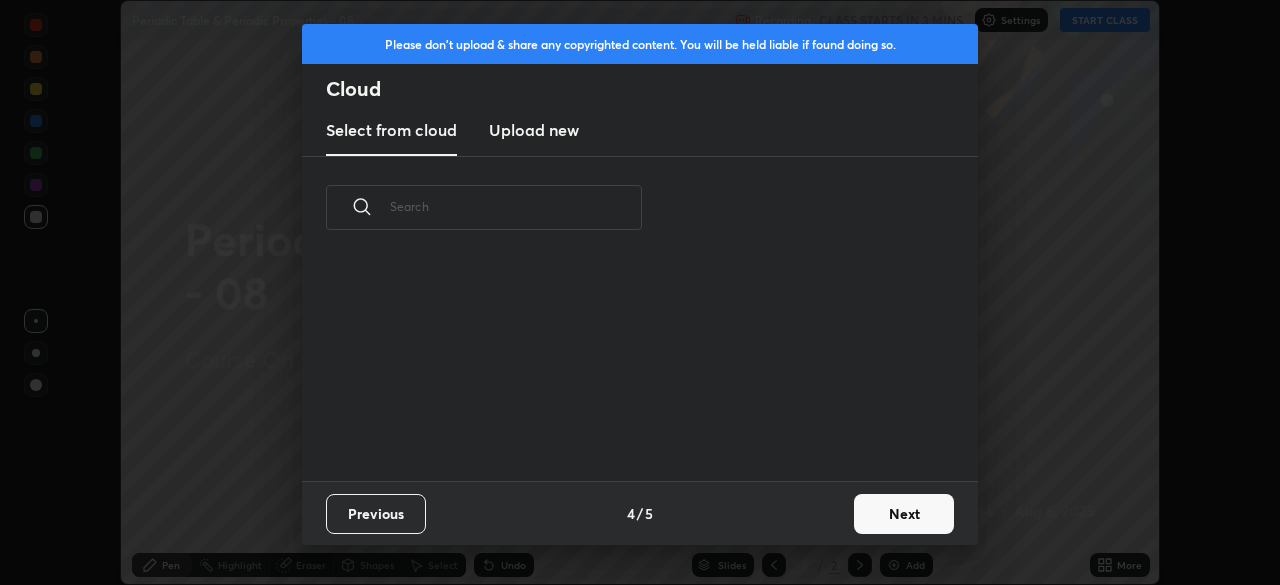 click on "Previous 4 / 5 Next" at bounding box center (640, 513) 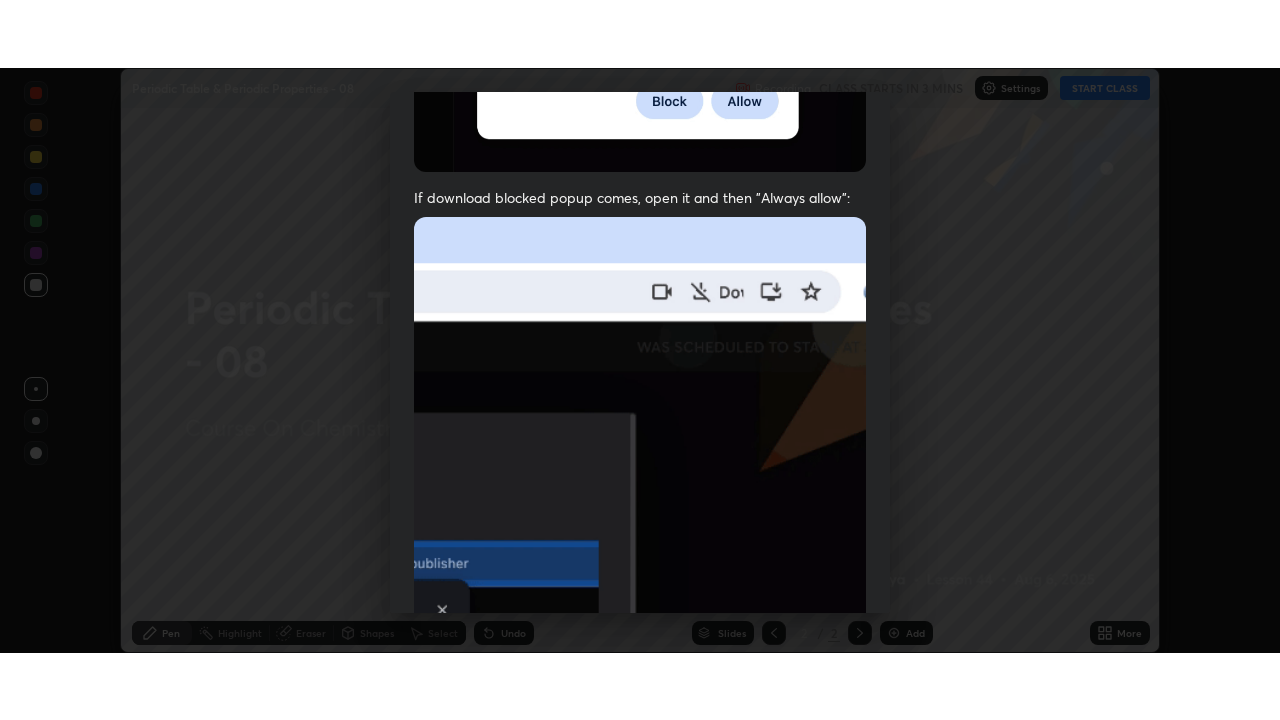 scroll, scrollTop: 479, scrollLeft: 0, axis: vertical 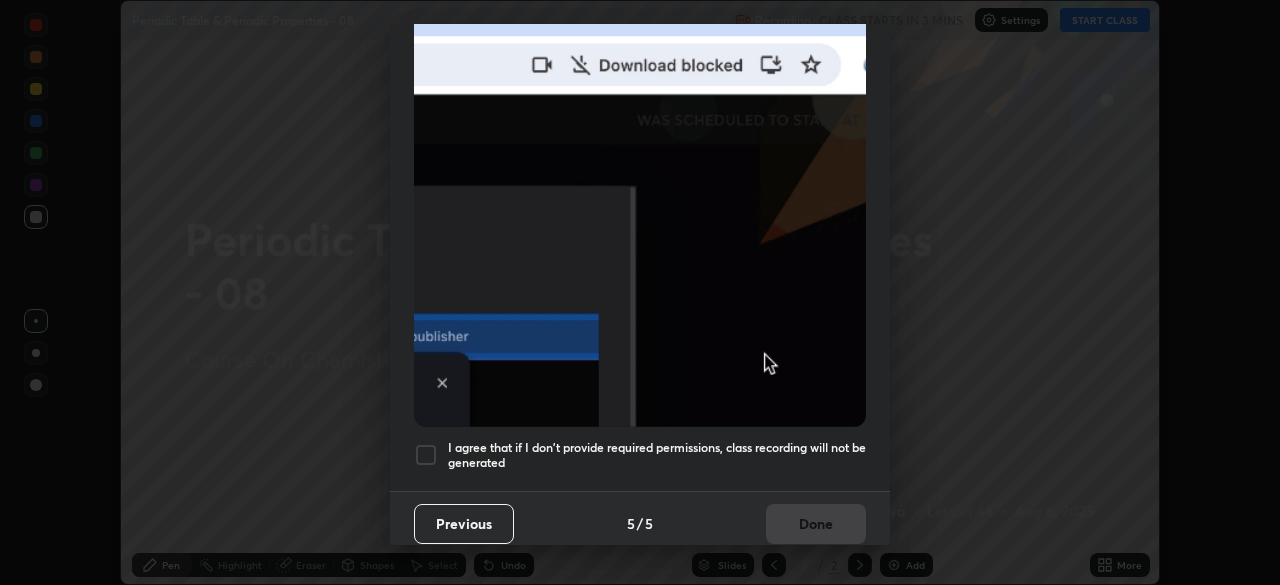 click on "I agree that if I don't provide required permissions, class recording will not be generated" at bounding box center [657, 455] 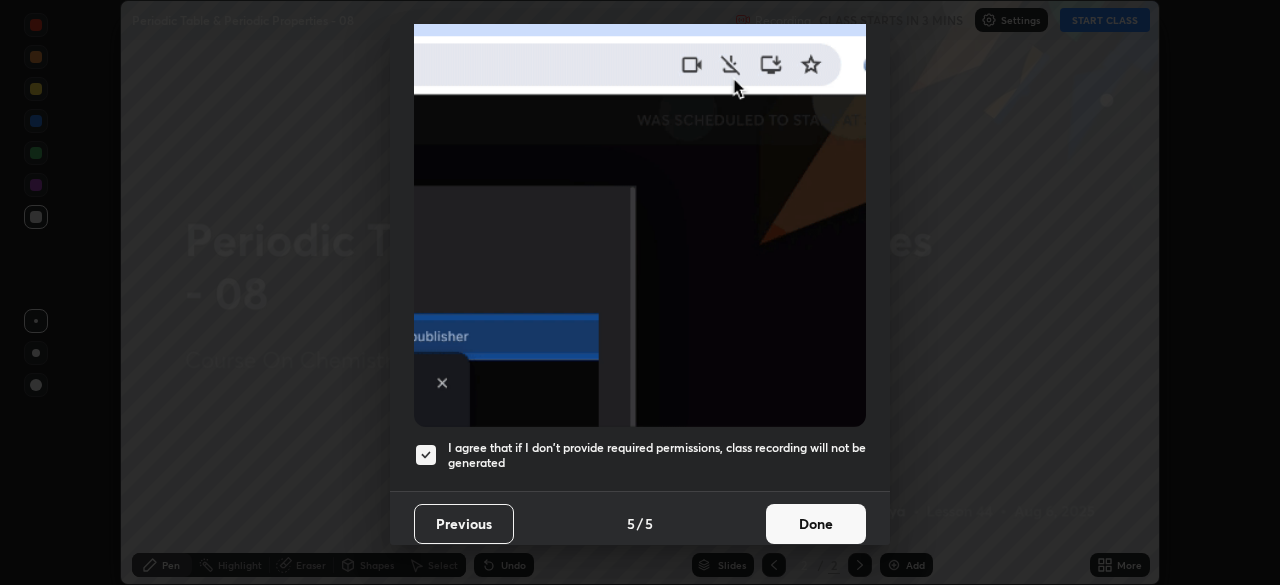 click on "Done" at bounding box center [816, 524] 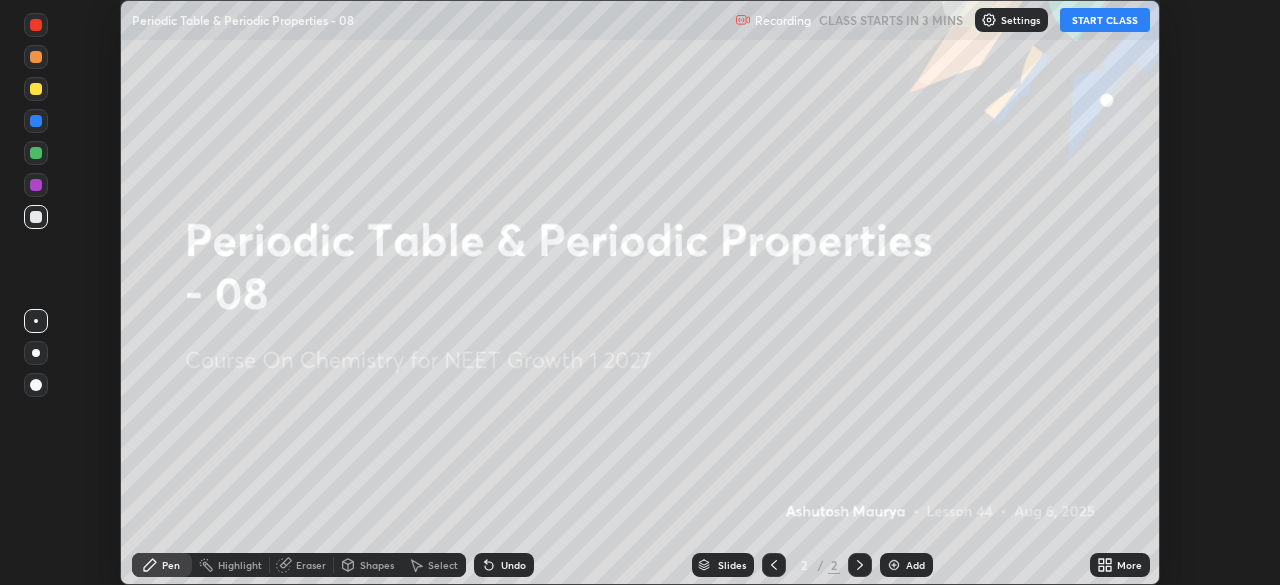 click 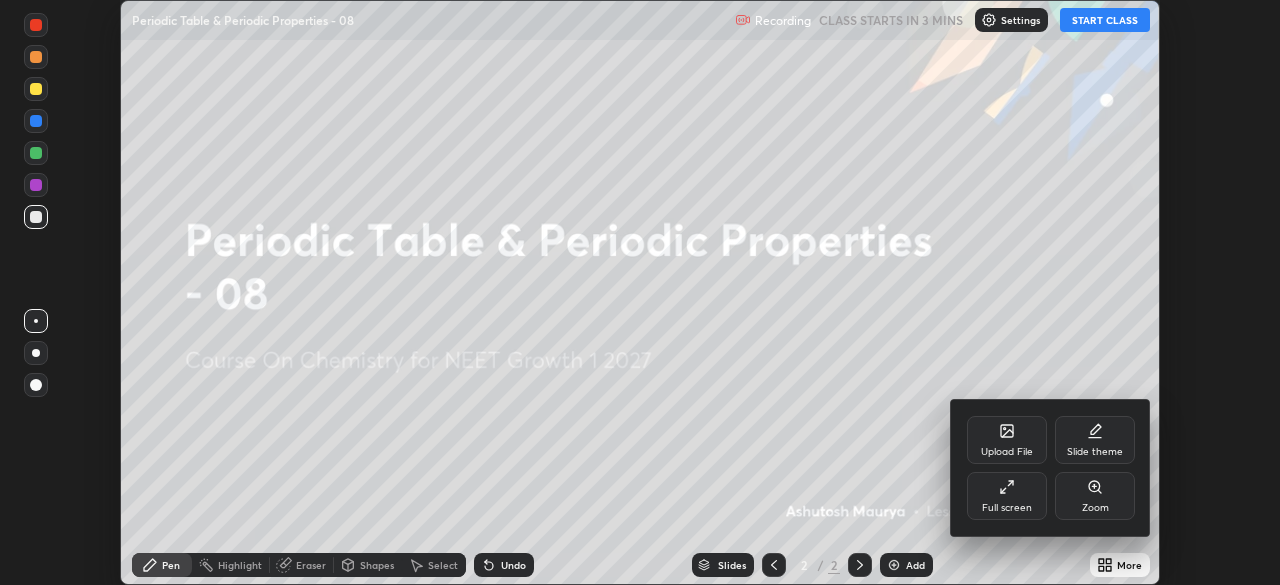 click on "Full screen" at bounding box center [1007, 508] 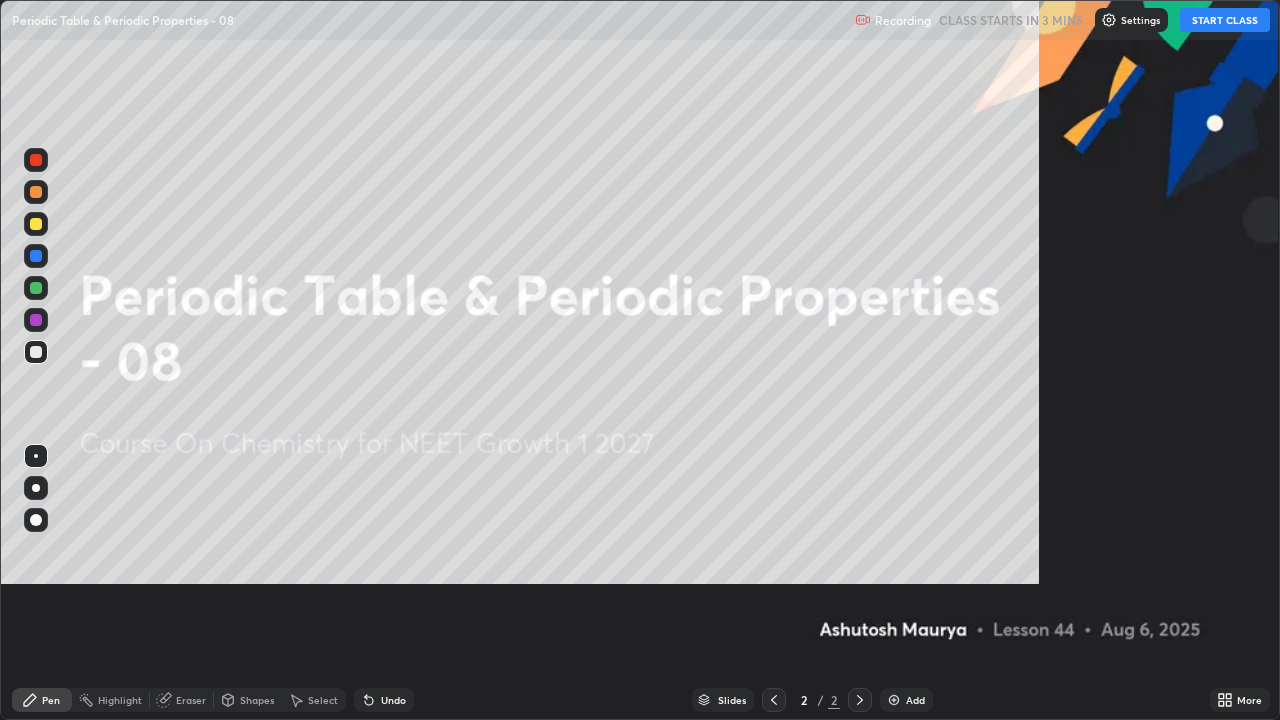 scroll, scrollTop: 99280, scrollLeft: 98720, axis: both 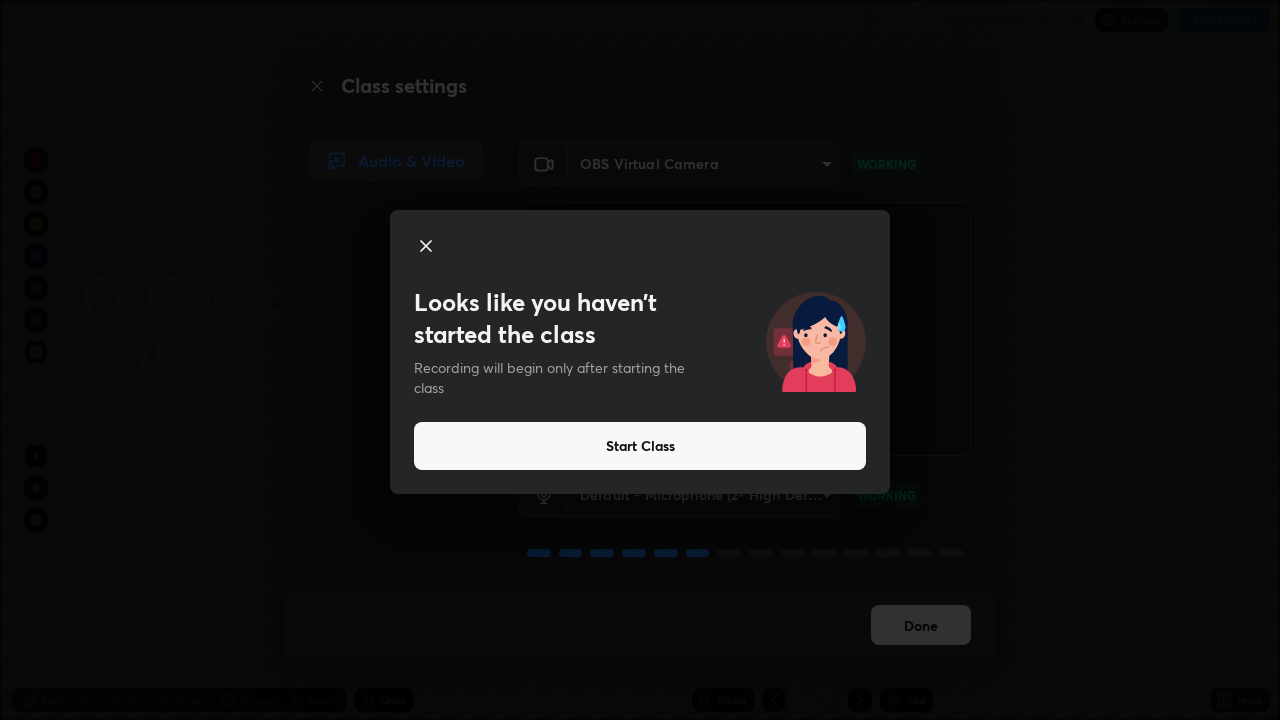 click on "Start Class" at bounding box center (640, 446) 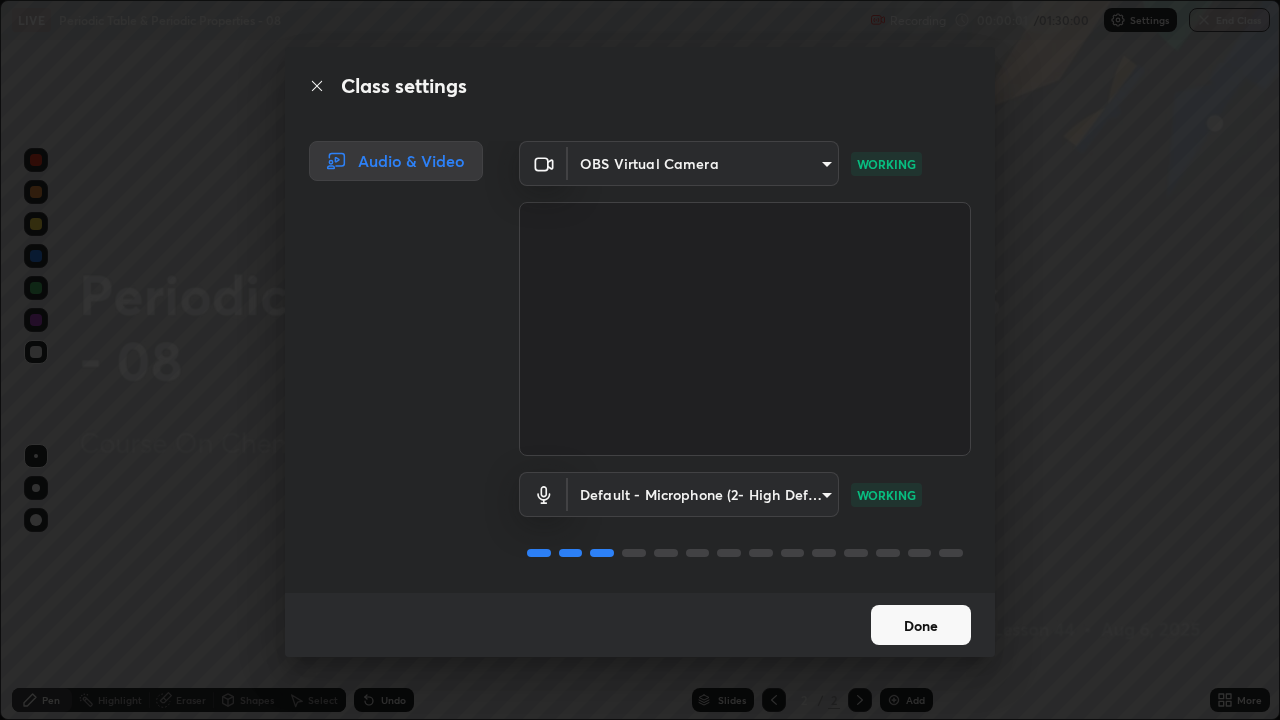 click on "Done" at bounding box center [921, 625] 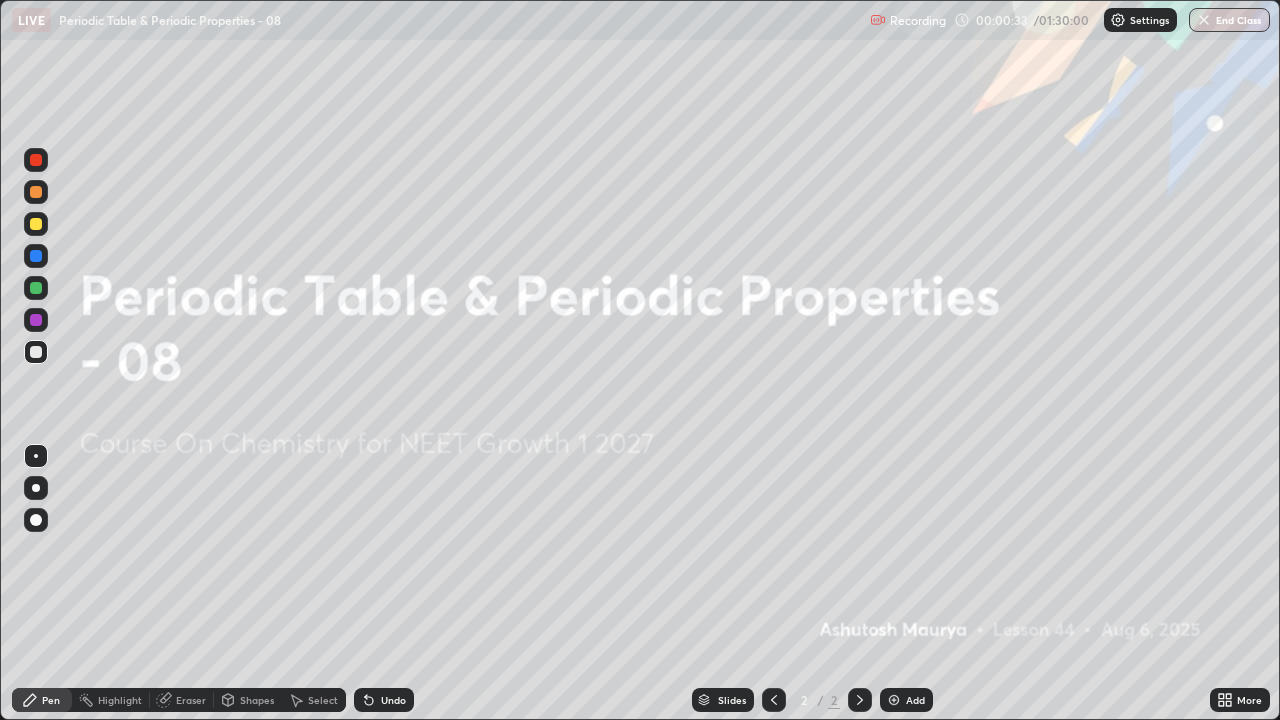 click at bounding box center (894, 700) 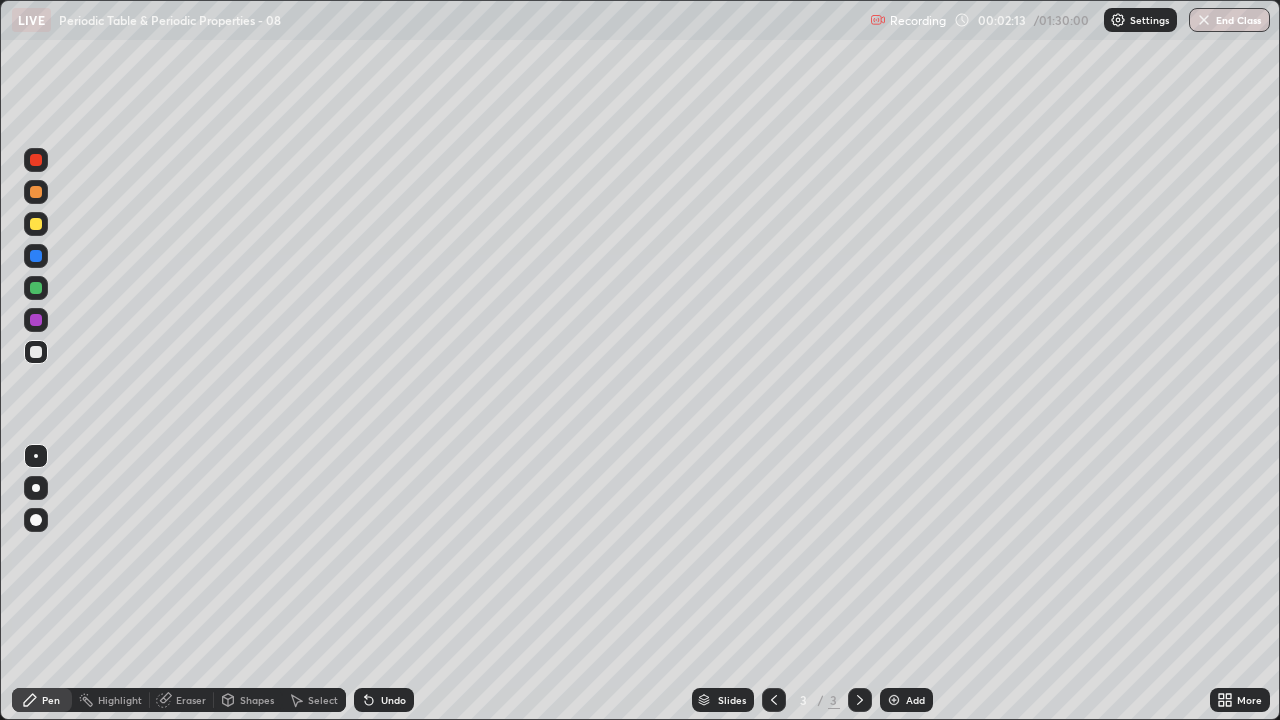 click at bounding box center [36, 488] 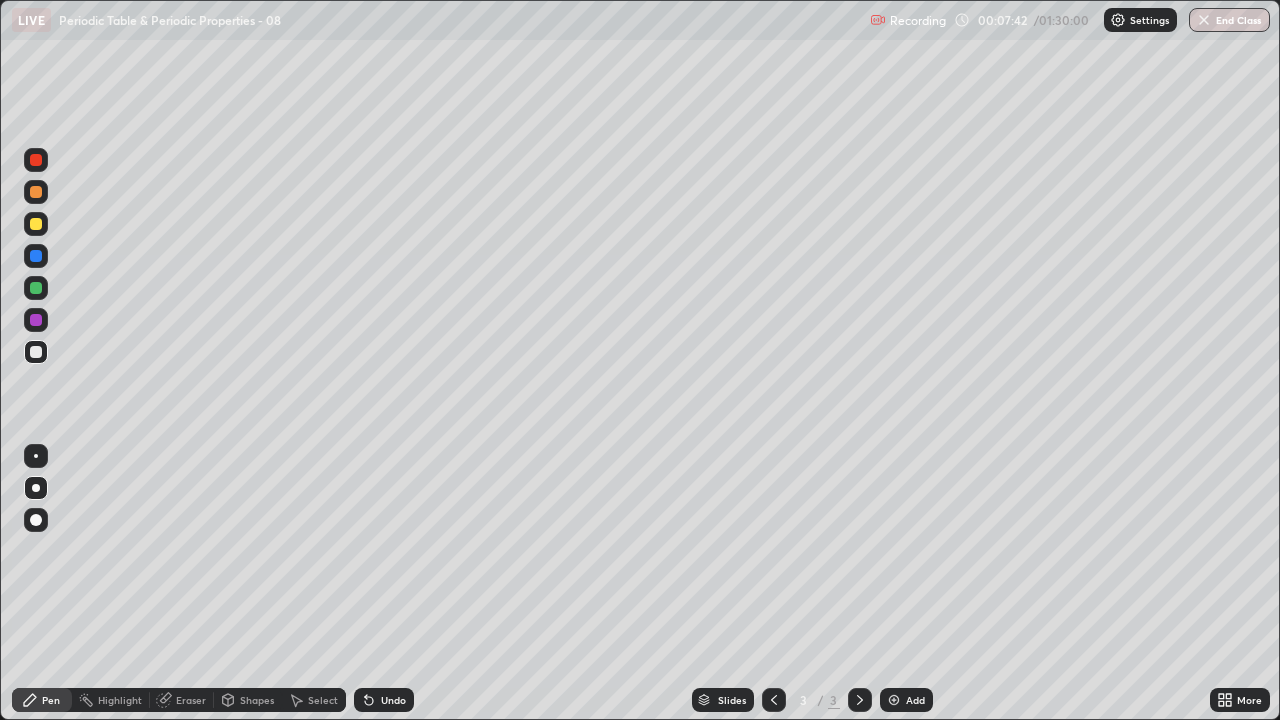 click at bounding box center (894, 700) 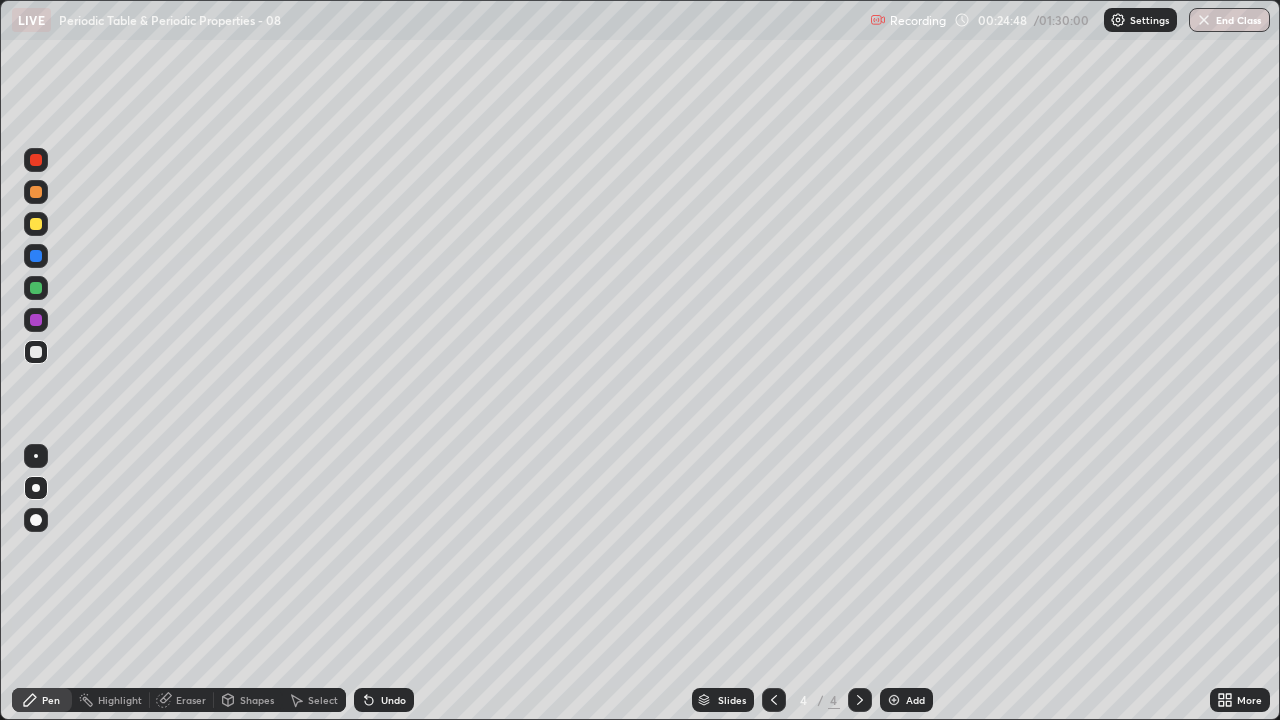 click on "Add" at bounding box center [915, 700] 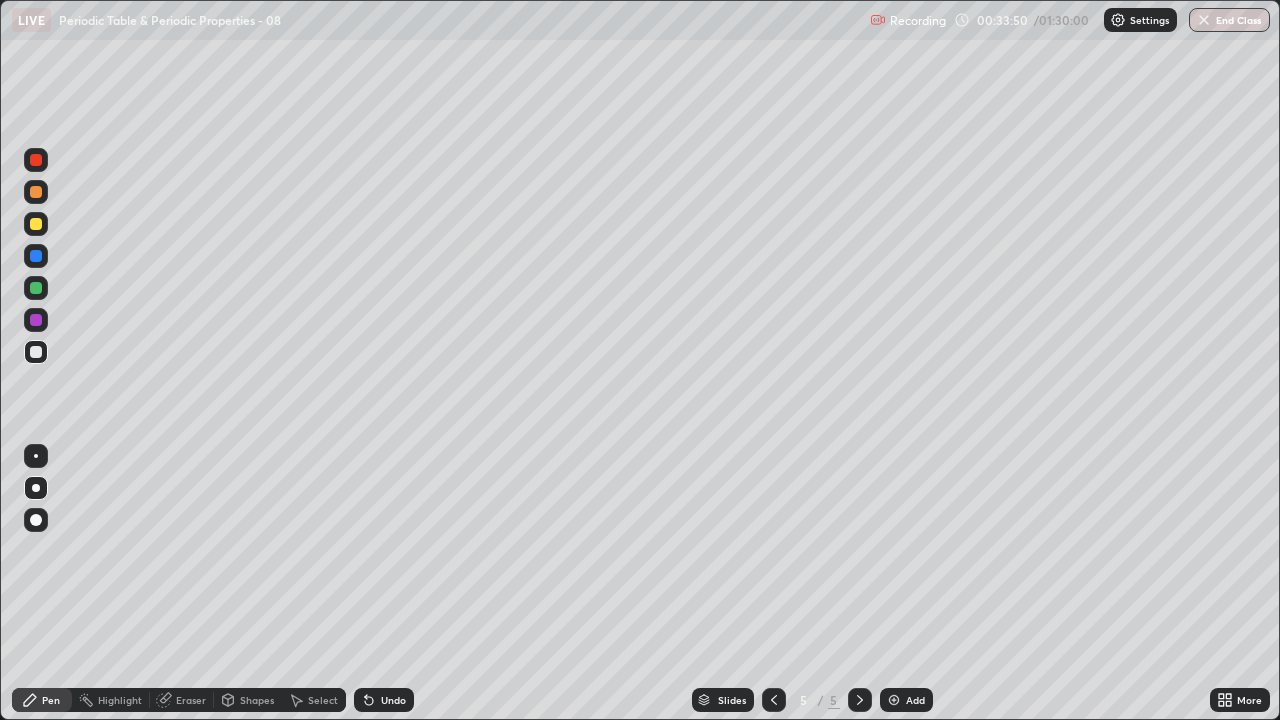 click on "Eraser" at bounding box center [191, 700] 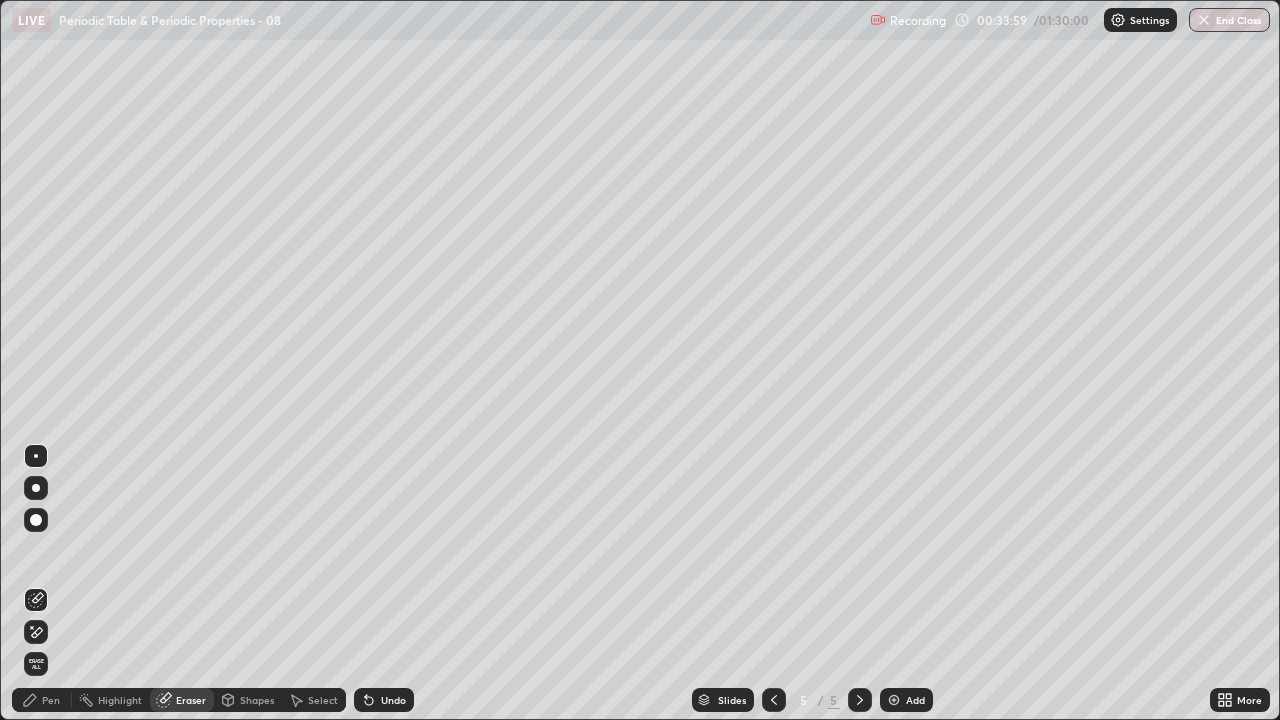 click on "Pen" at bounding box center [51, 700] 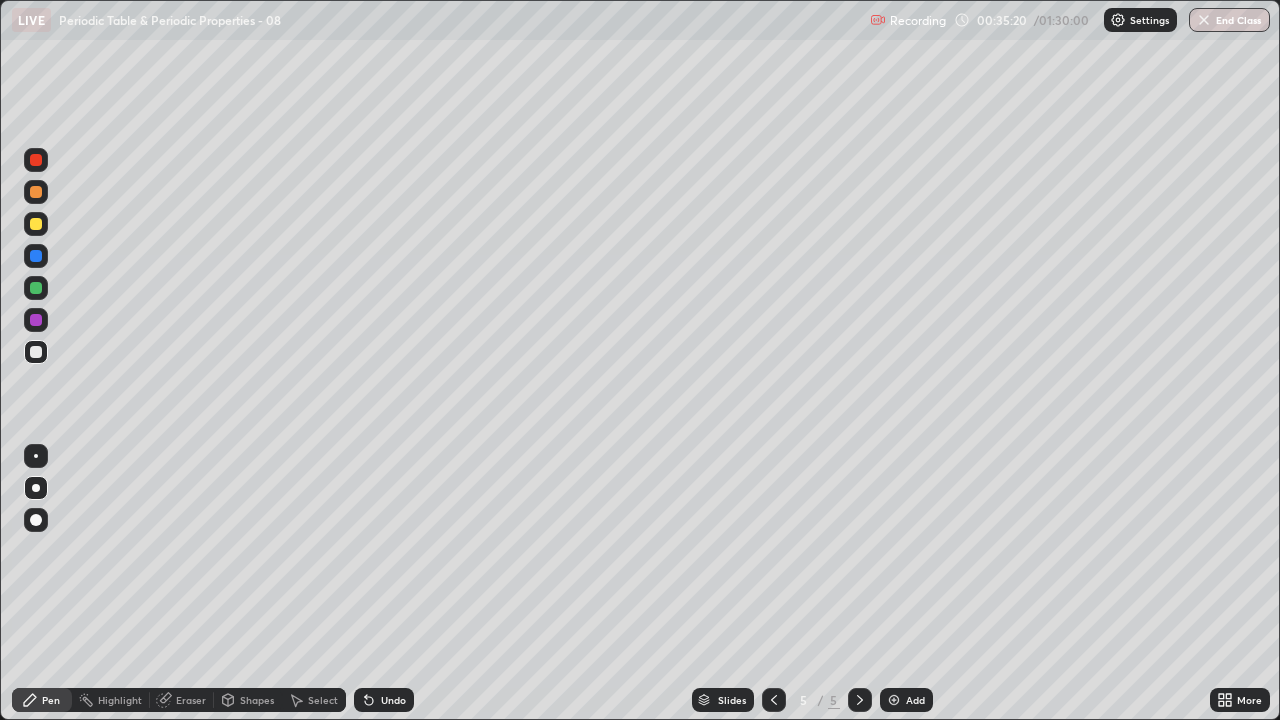 click on "Undo" at bounding box center (393, 700) 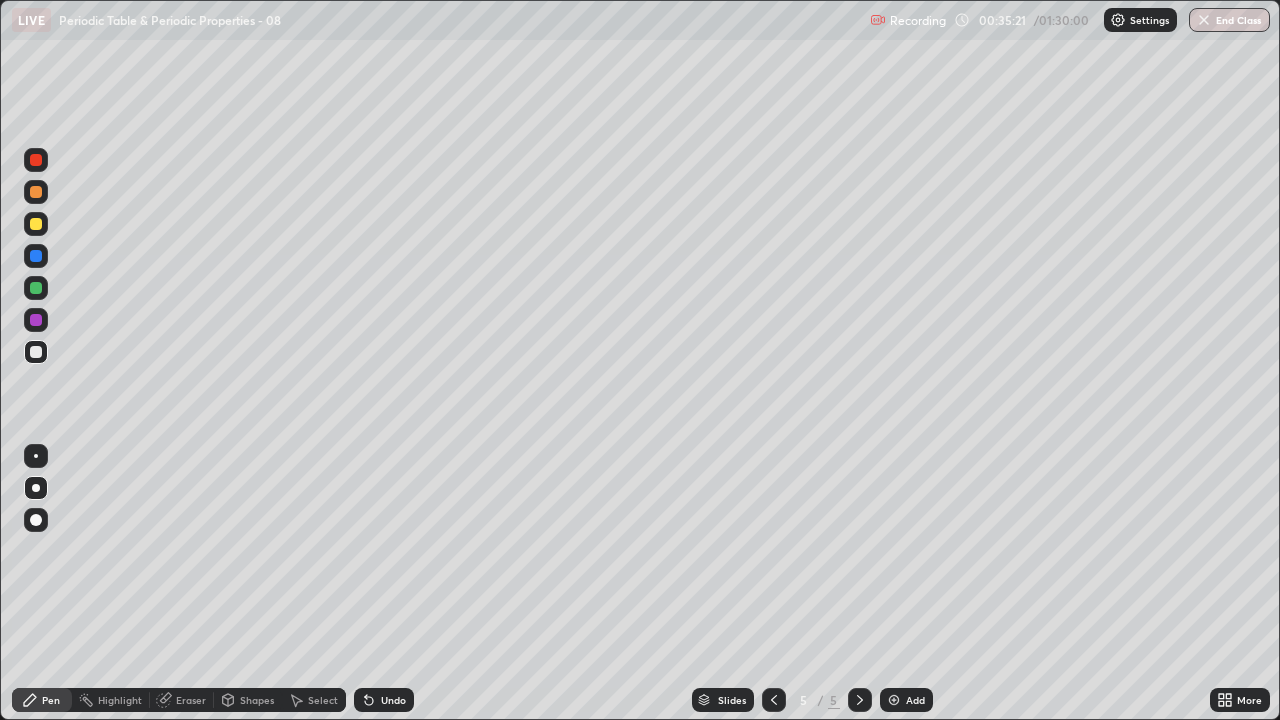 click on "Undo" at bounding box center (393, 700) 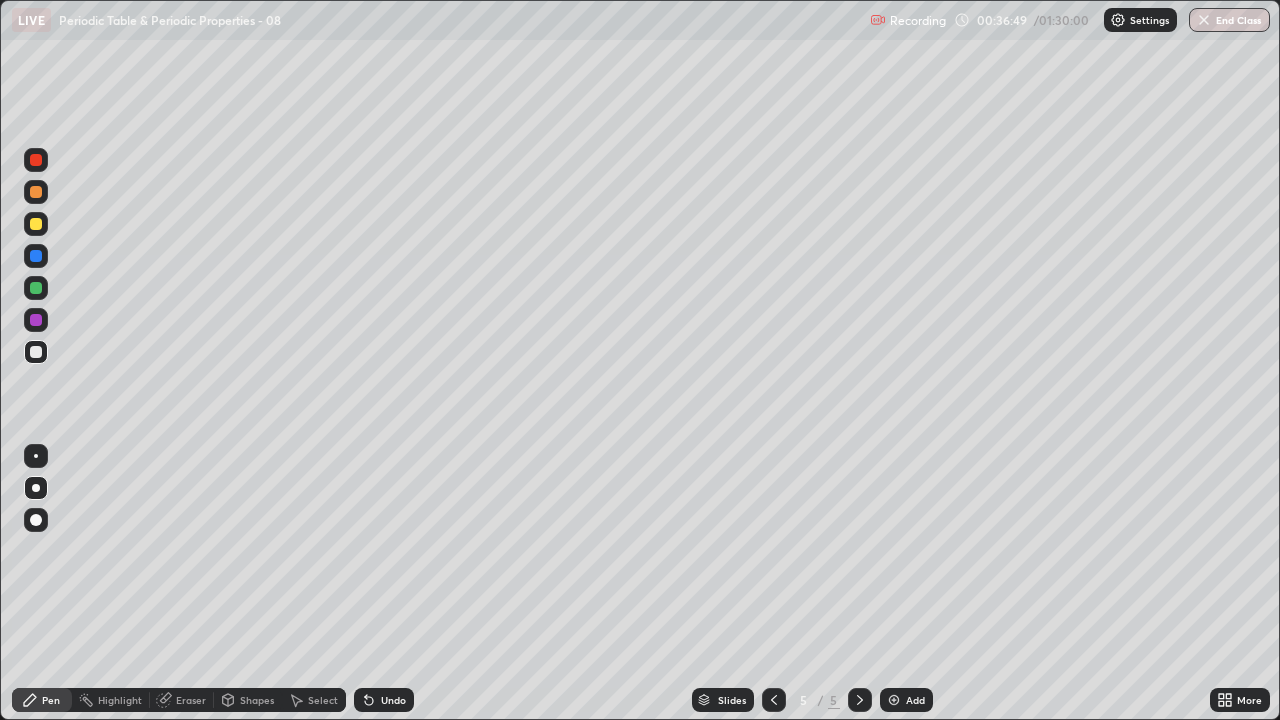 click on "Add" at bounding box center [915, 700] 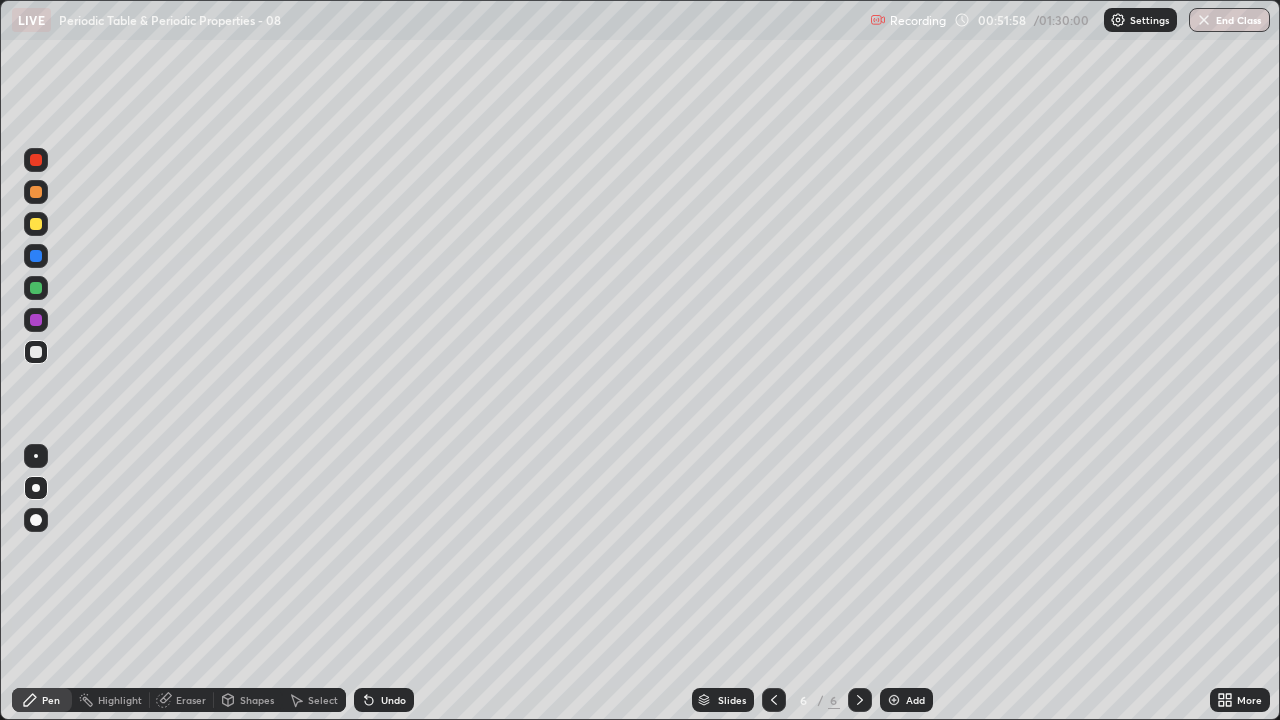 click 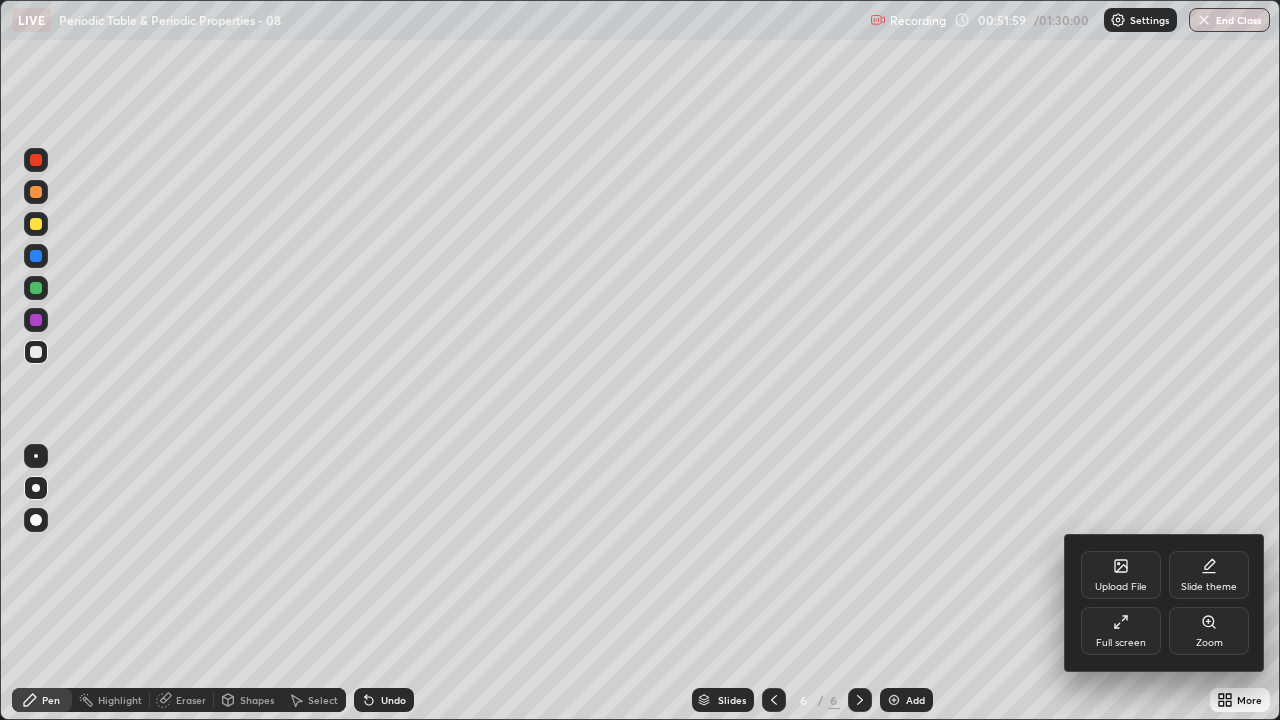 click on "Upload File" at bounding box center (1121, 575) 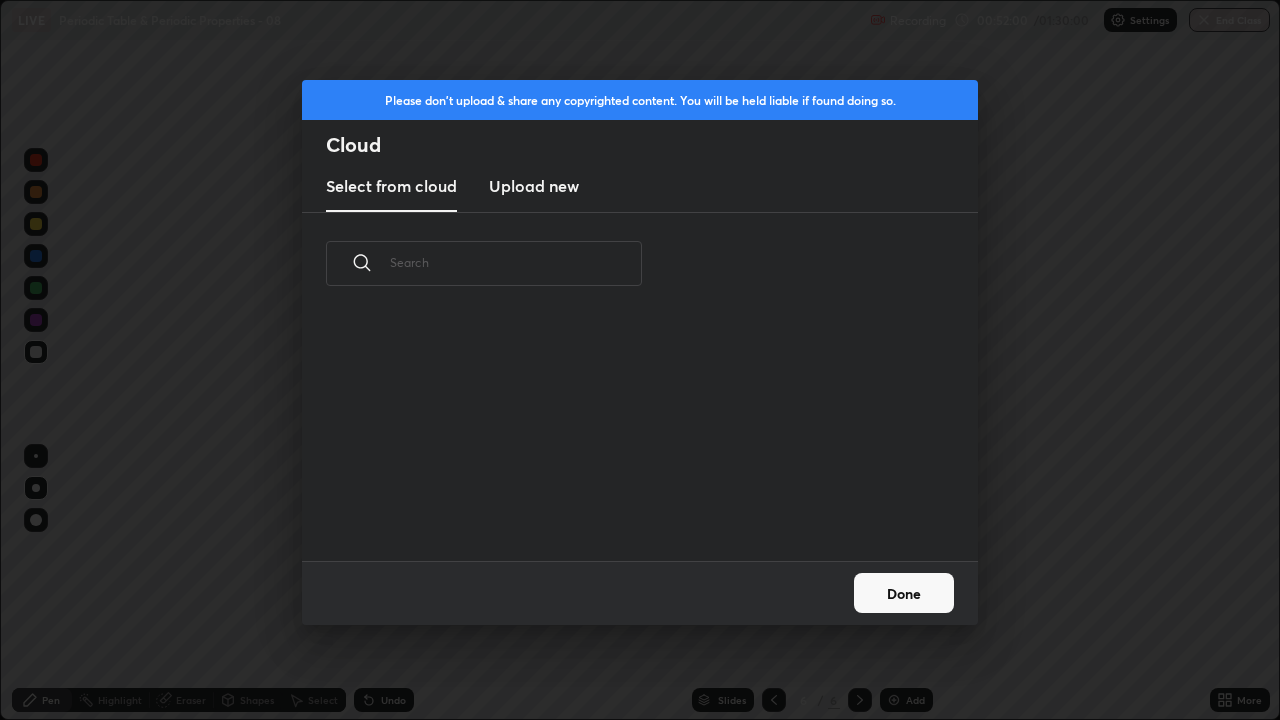 scroll, scrollTop: 7, scrollLeft: 11, axis: both 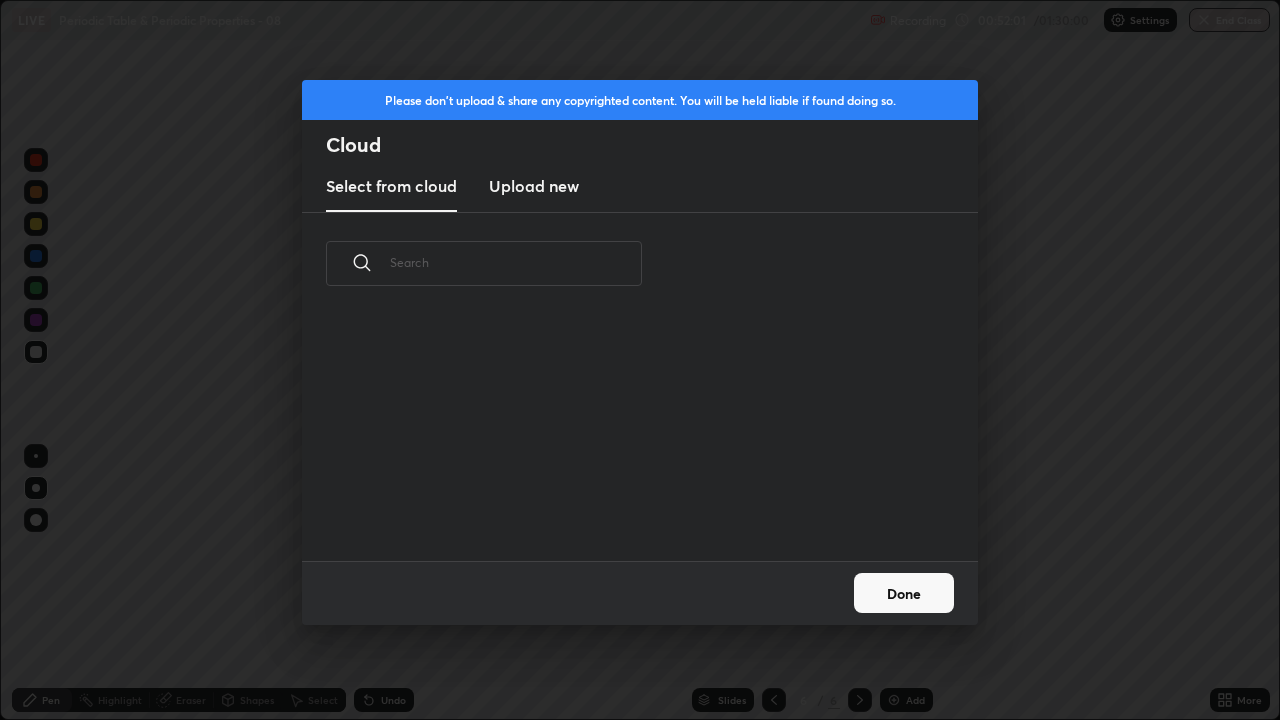 click on "Upload new" at bounding box center [534, 186] 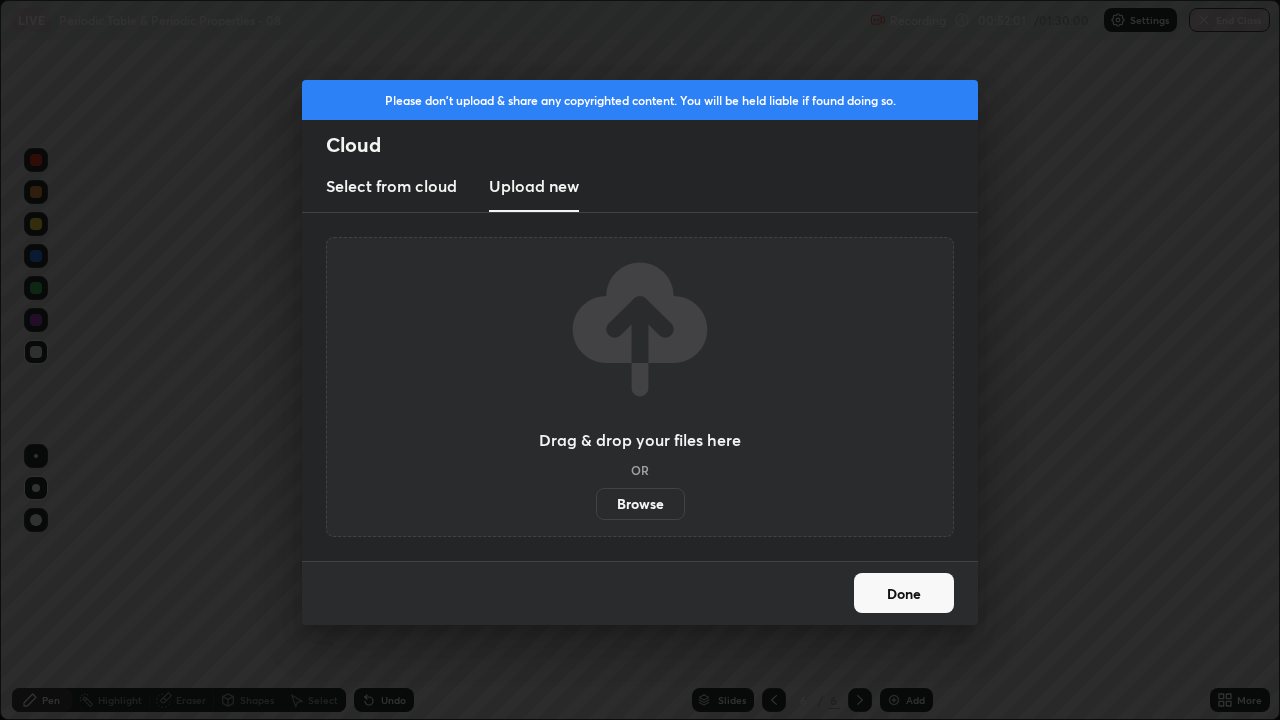 click on "Browse" at bounding box center (640, 504) 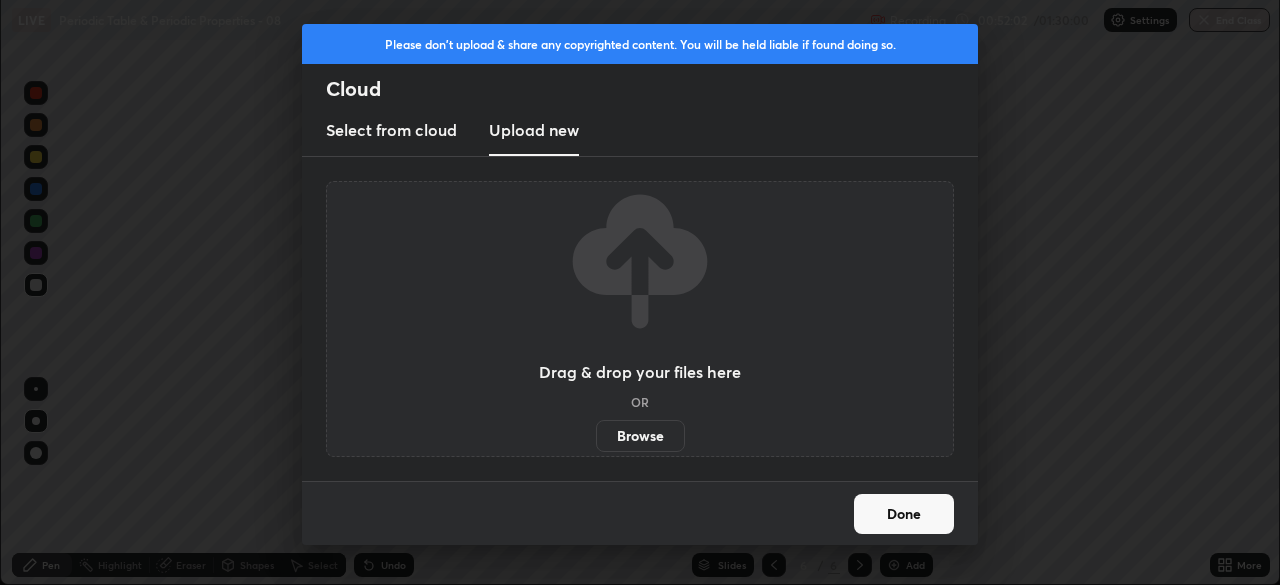 scroll, scrollTop: 585, scrollLeft: 1280, axis: both 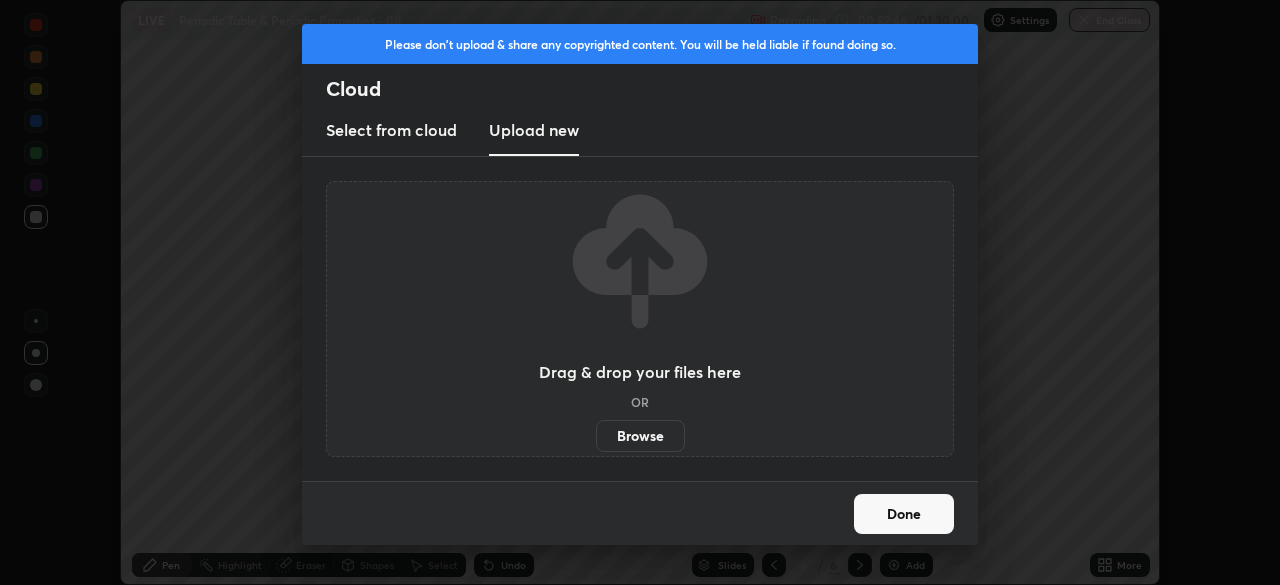 click on "Browse" at bounding box center [640, 436] 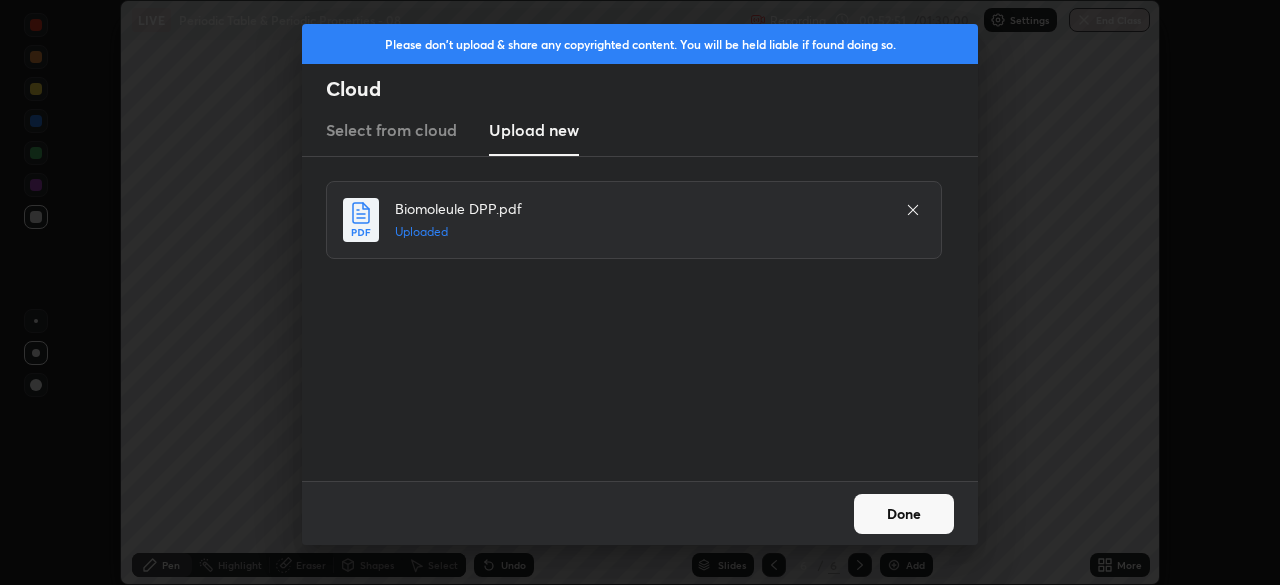 click on "Done" at bounding box center [904, 514] 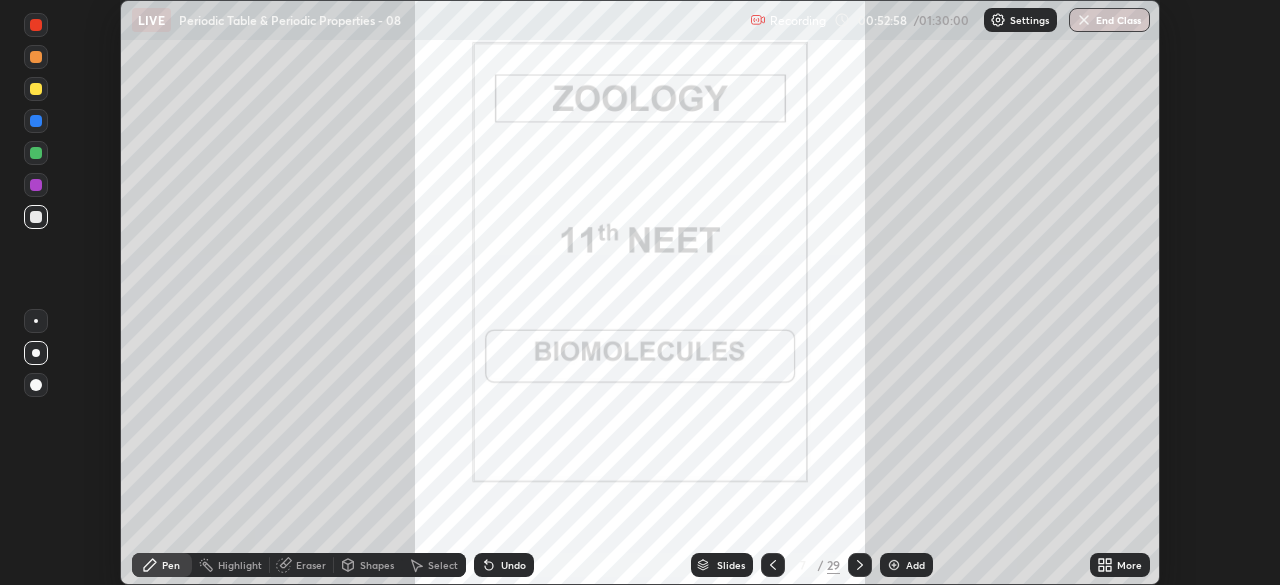 click 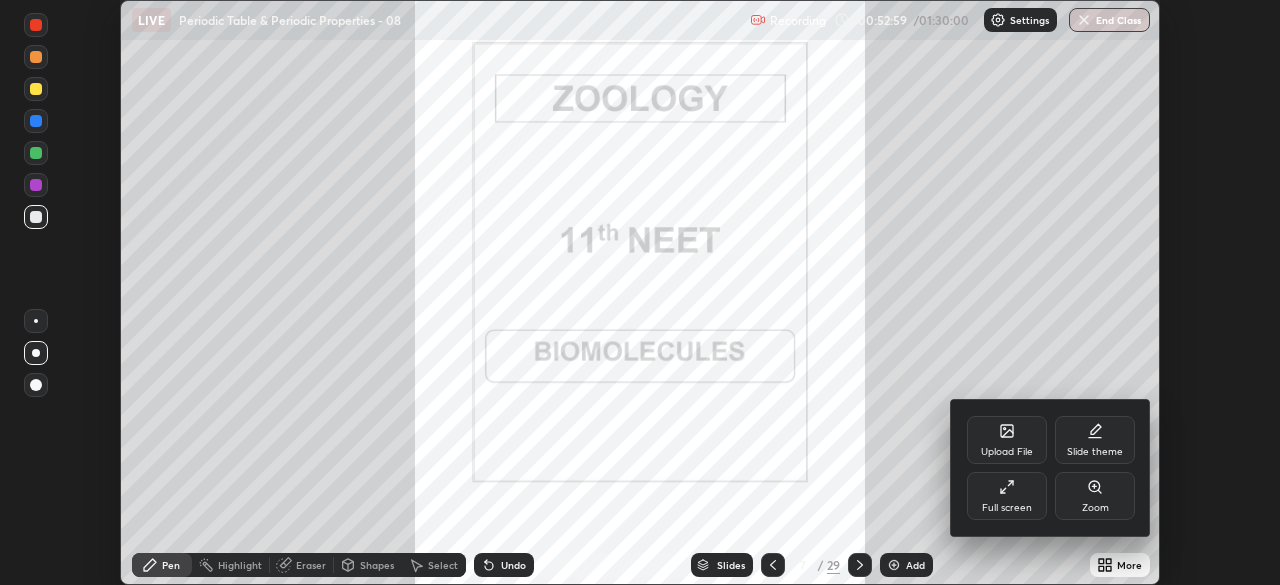 click on "Full screen" at bounding box center [1007, 496] 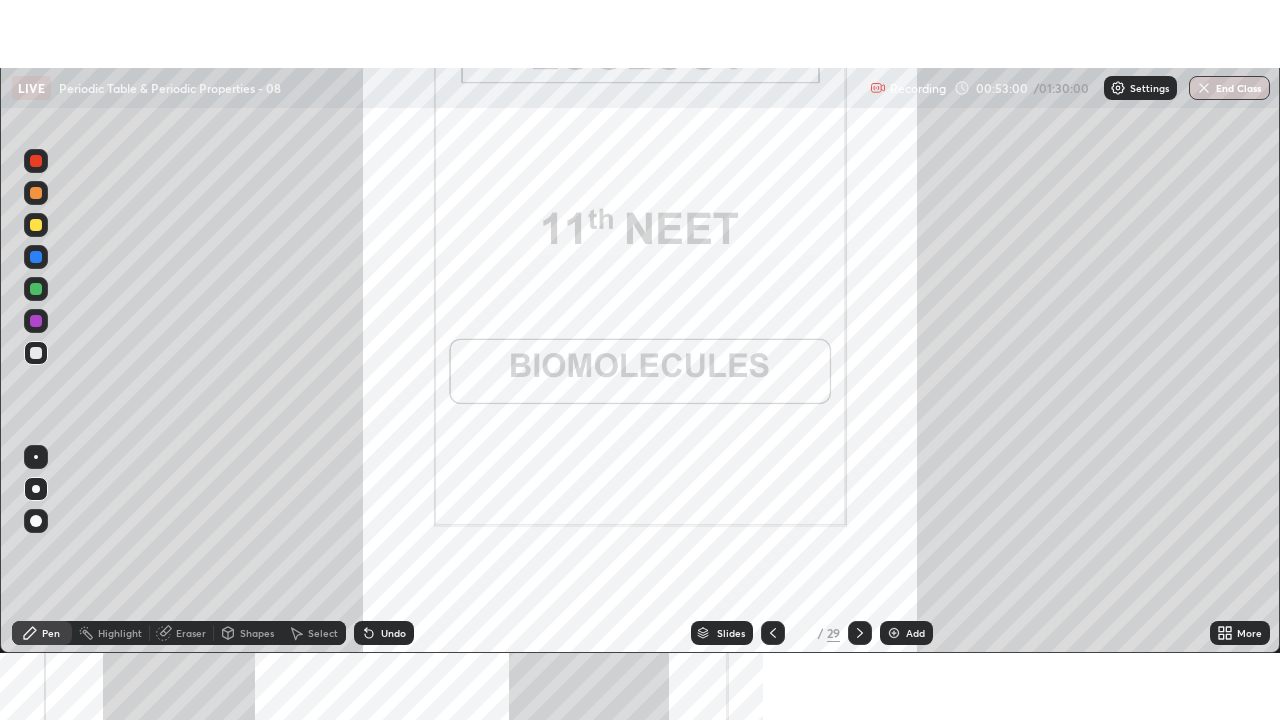scroll, scrollTop: 99280, scrollLeft: 98720, axis: both 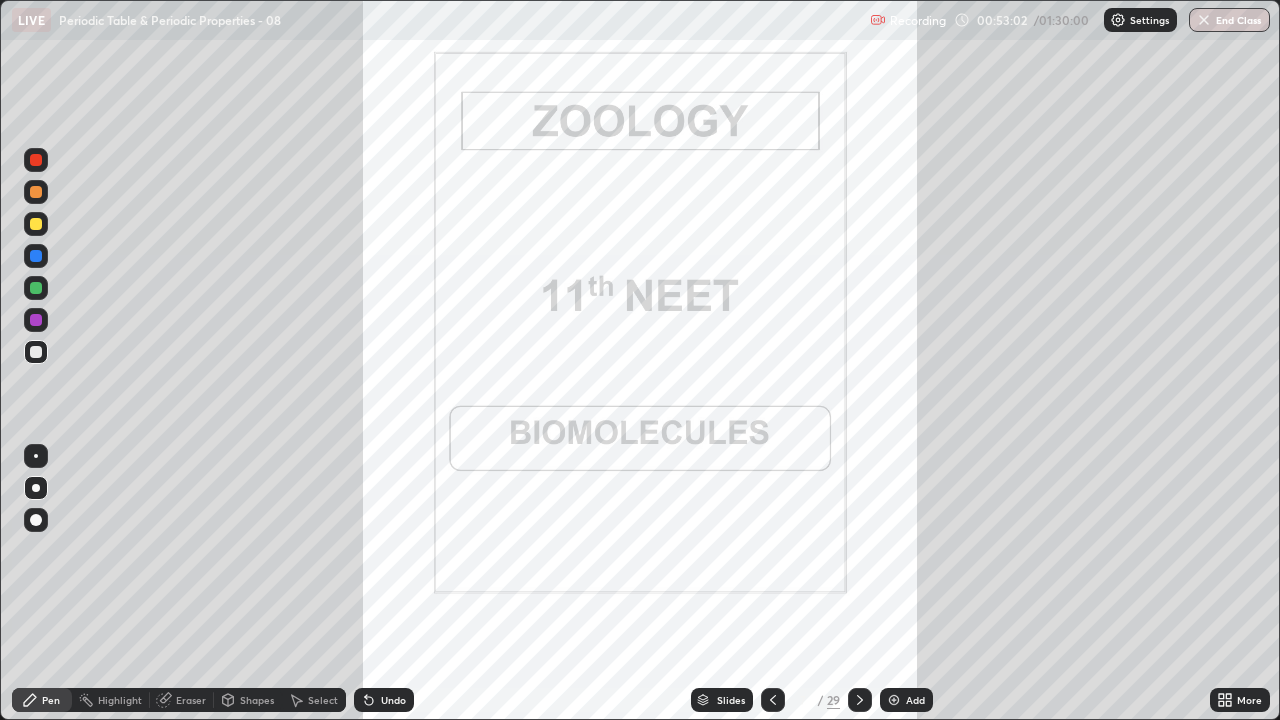 click 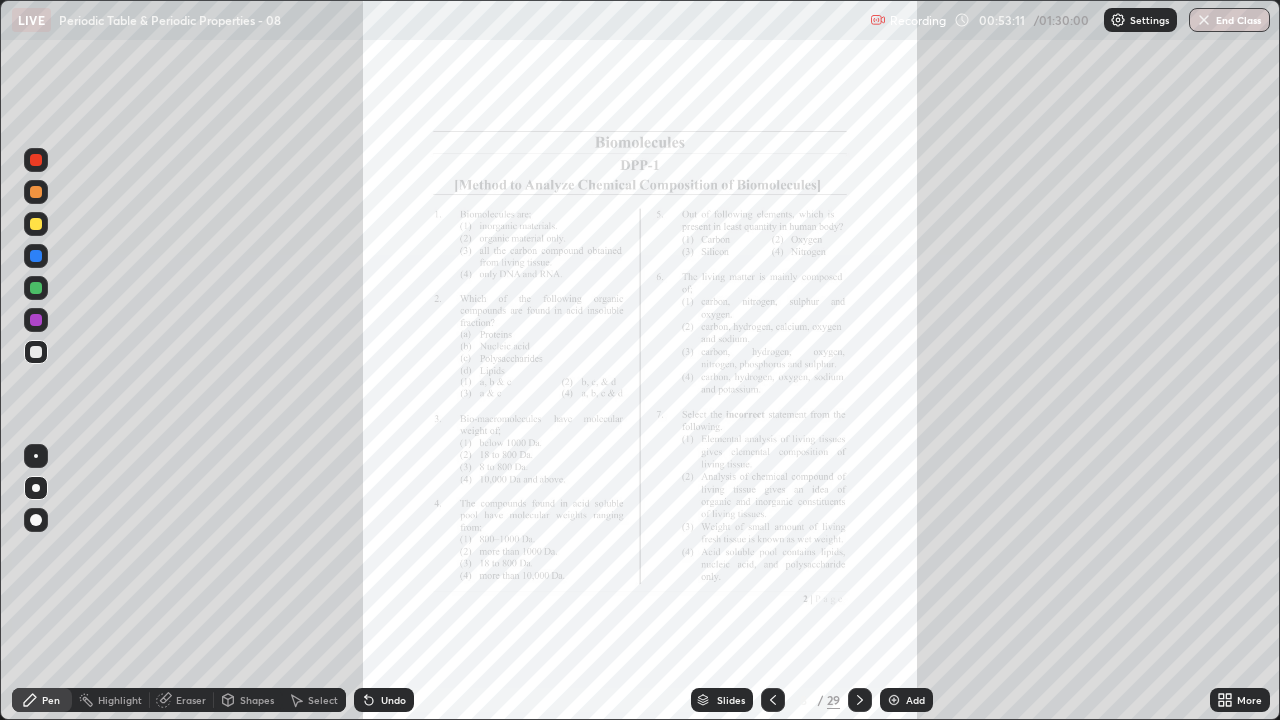 click 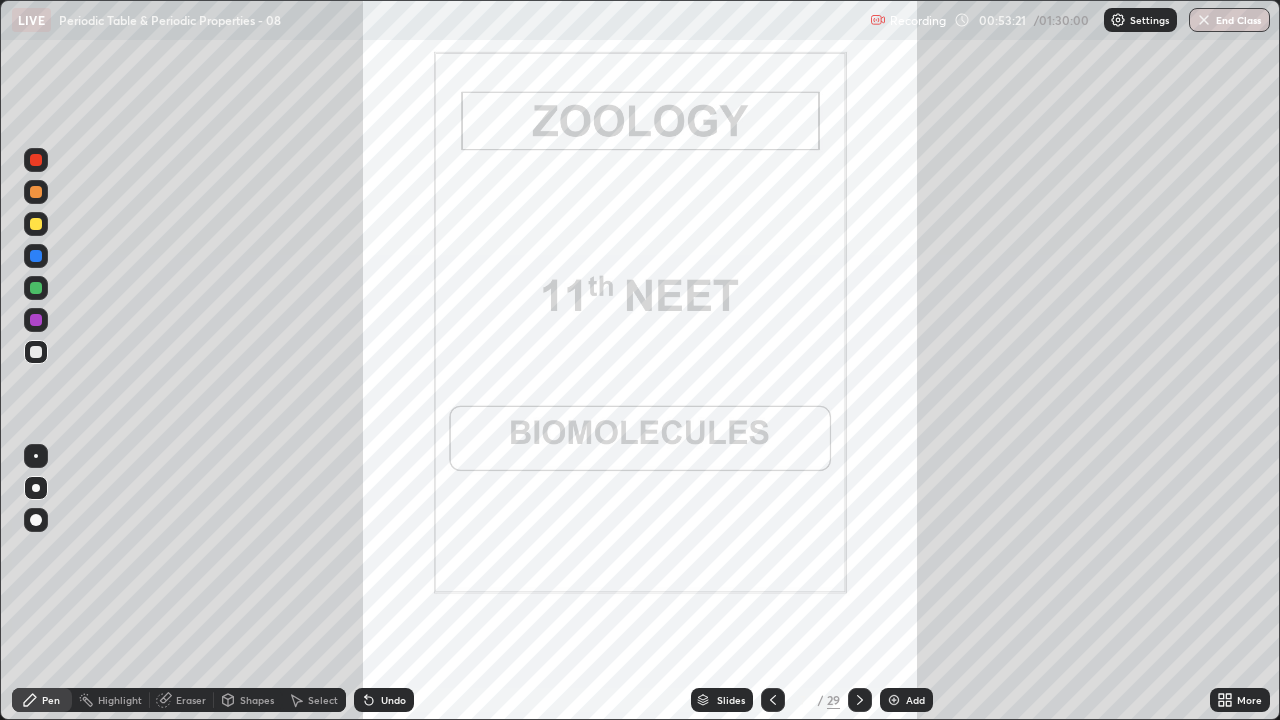 click on "Slides" at bounding box center (731, 700) 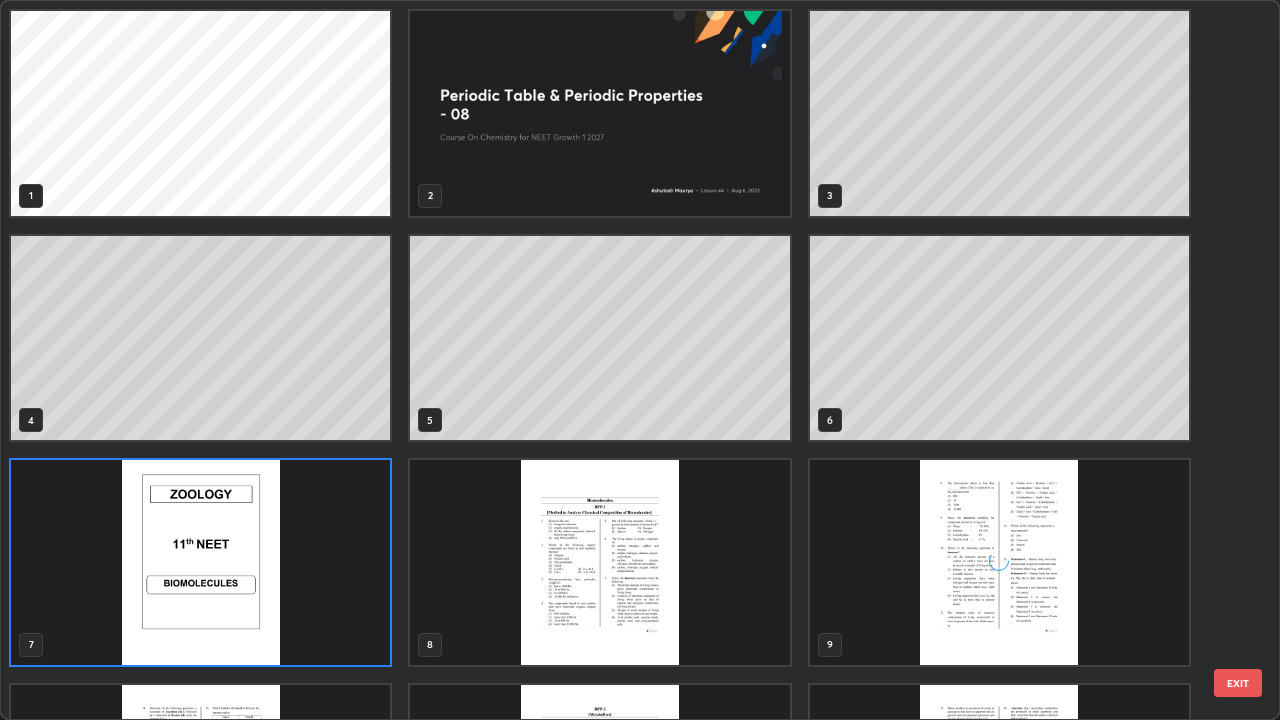 scroll, scrollTop: 7, scrollLeft: 11, axis: both 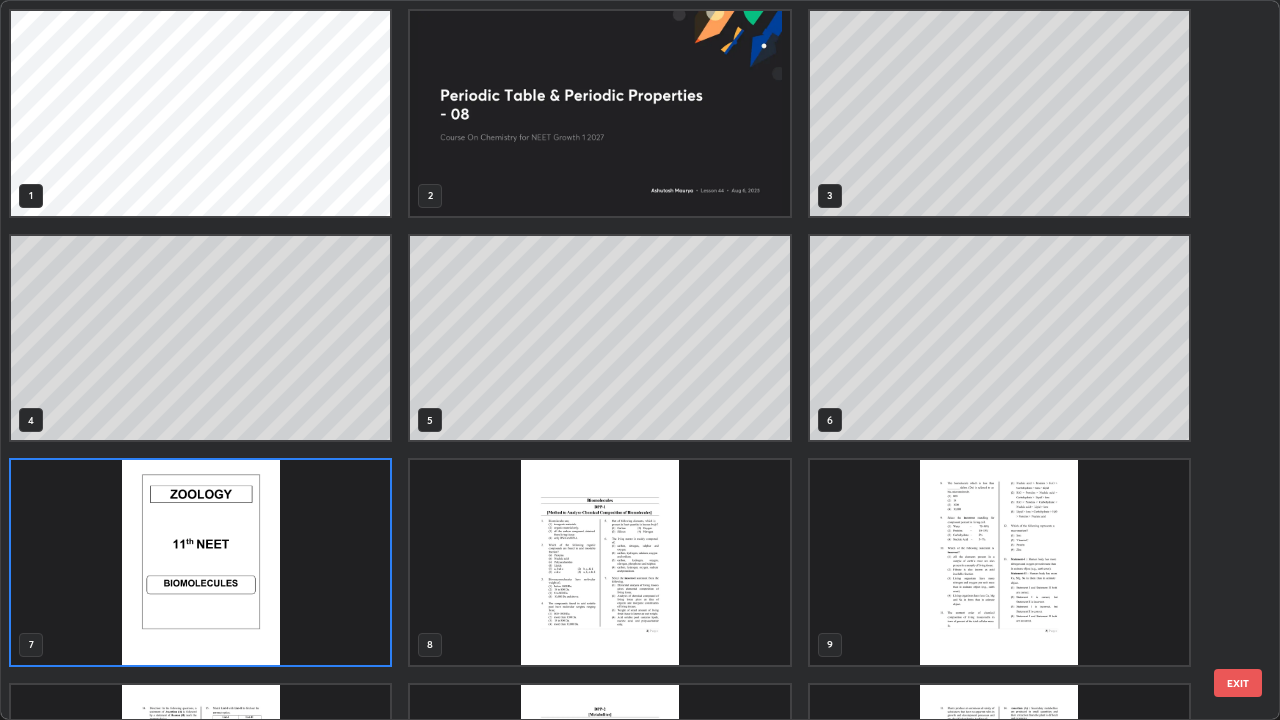 click at bounding box center (599, 562) 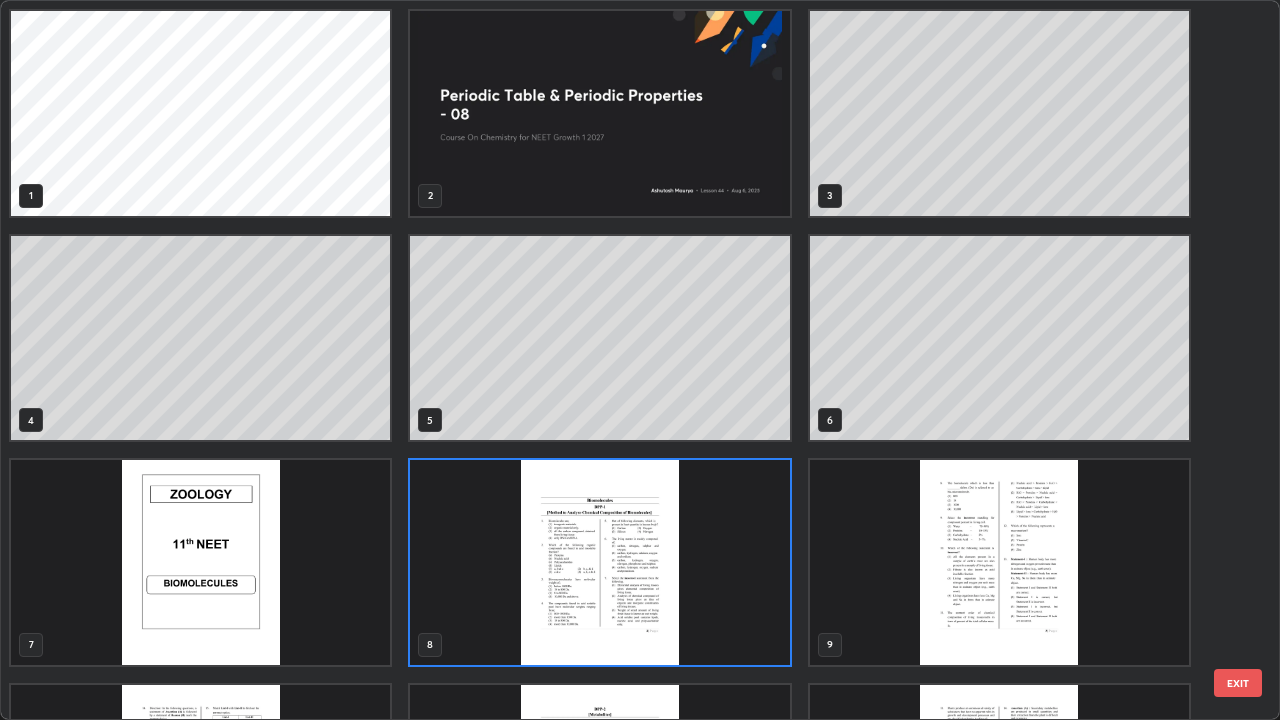 click at bounding box center (599, 562) 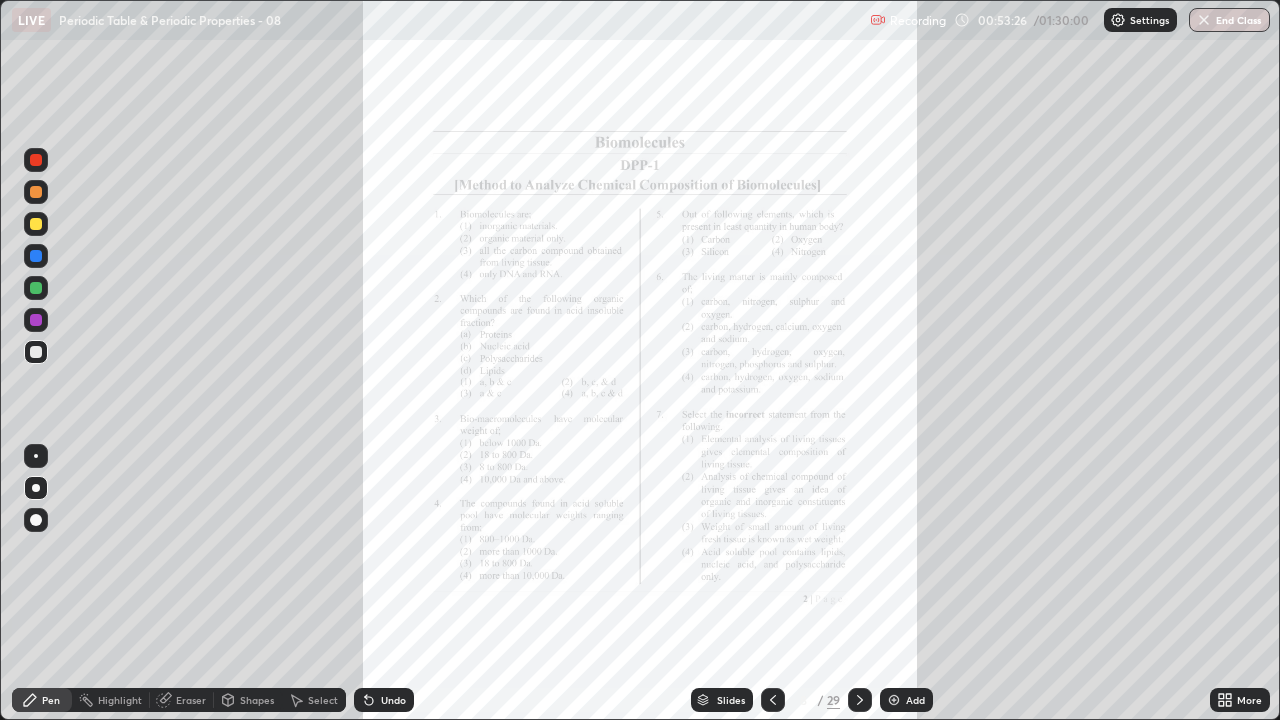 click at bounding box center (599, 562) 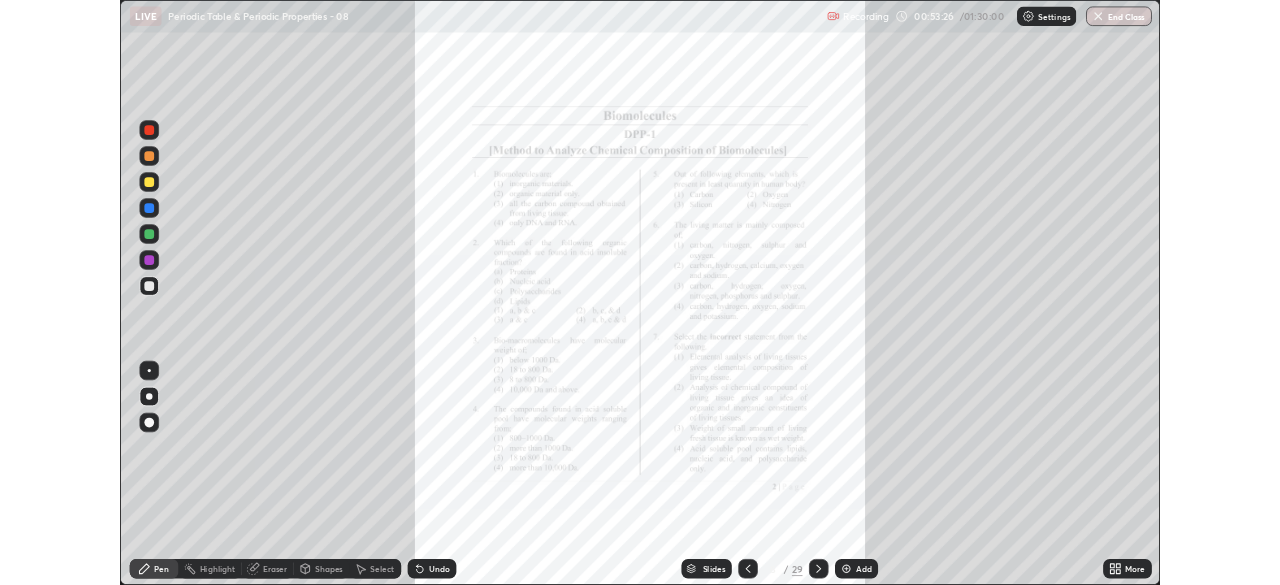 scroll, scrollTop: 0, scrollLeft: 0, axis: both 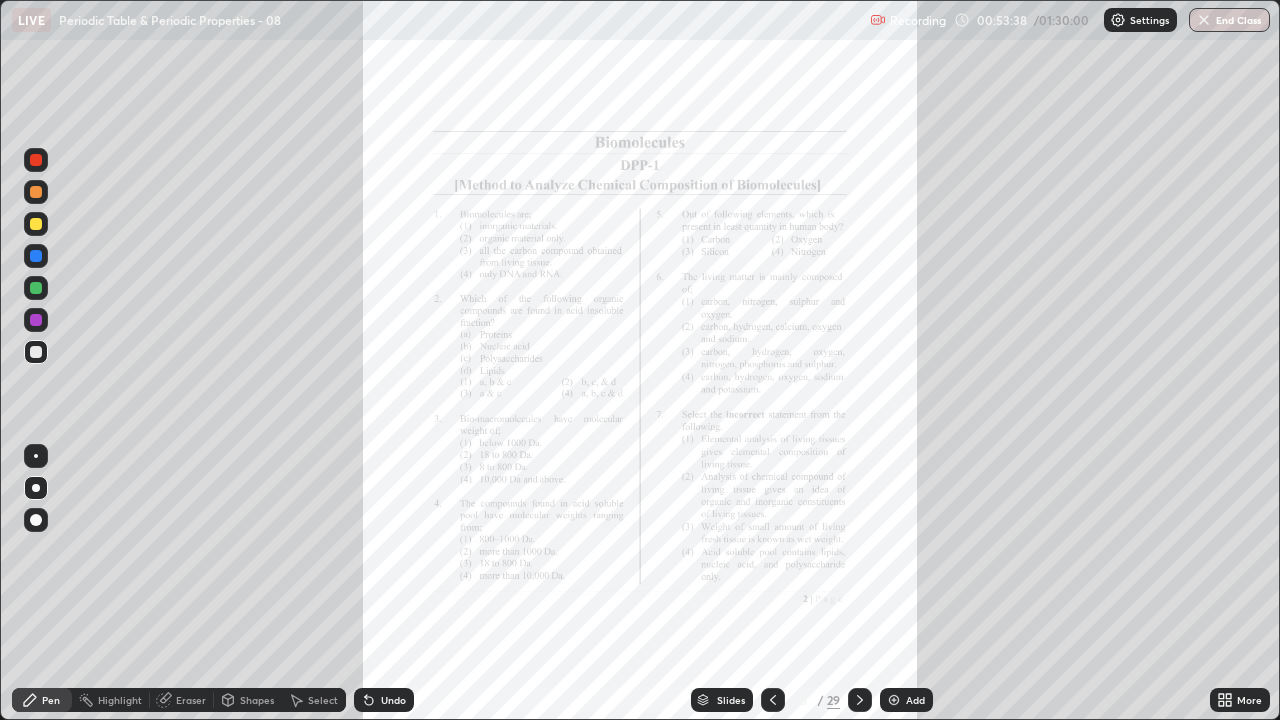 click 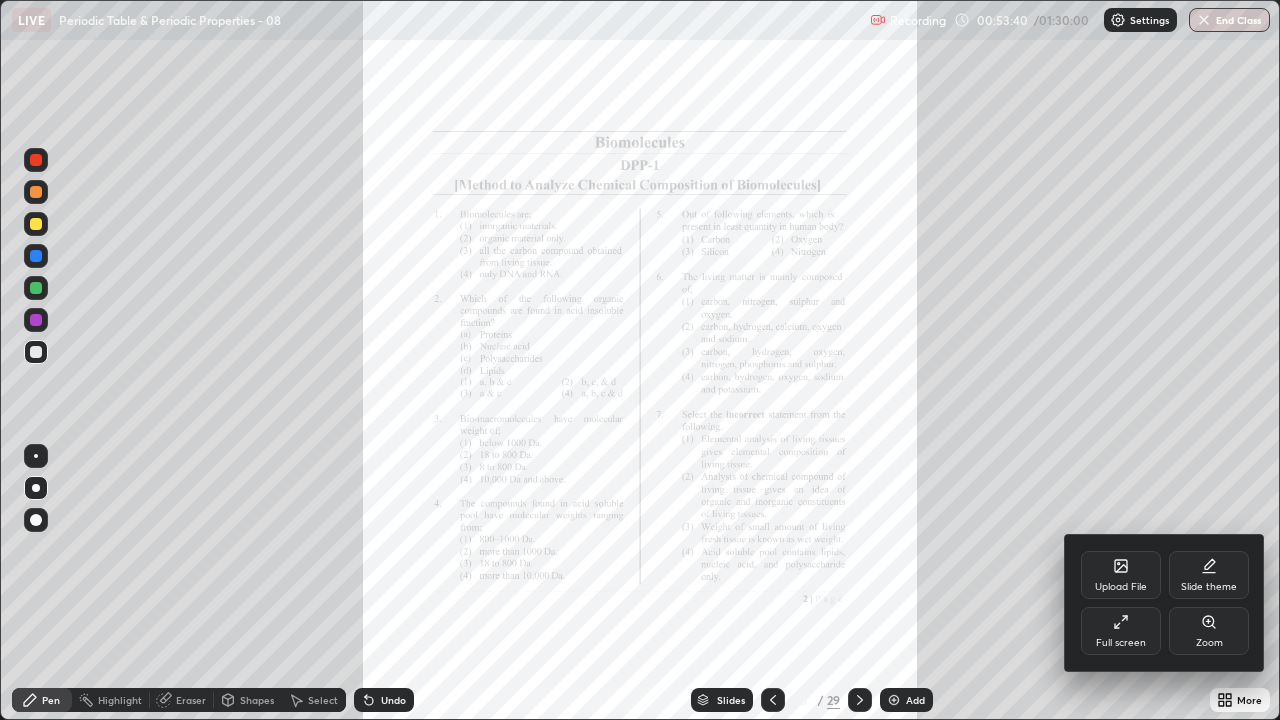 click on "Zoom" at bounding box center (1209, 631) 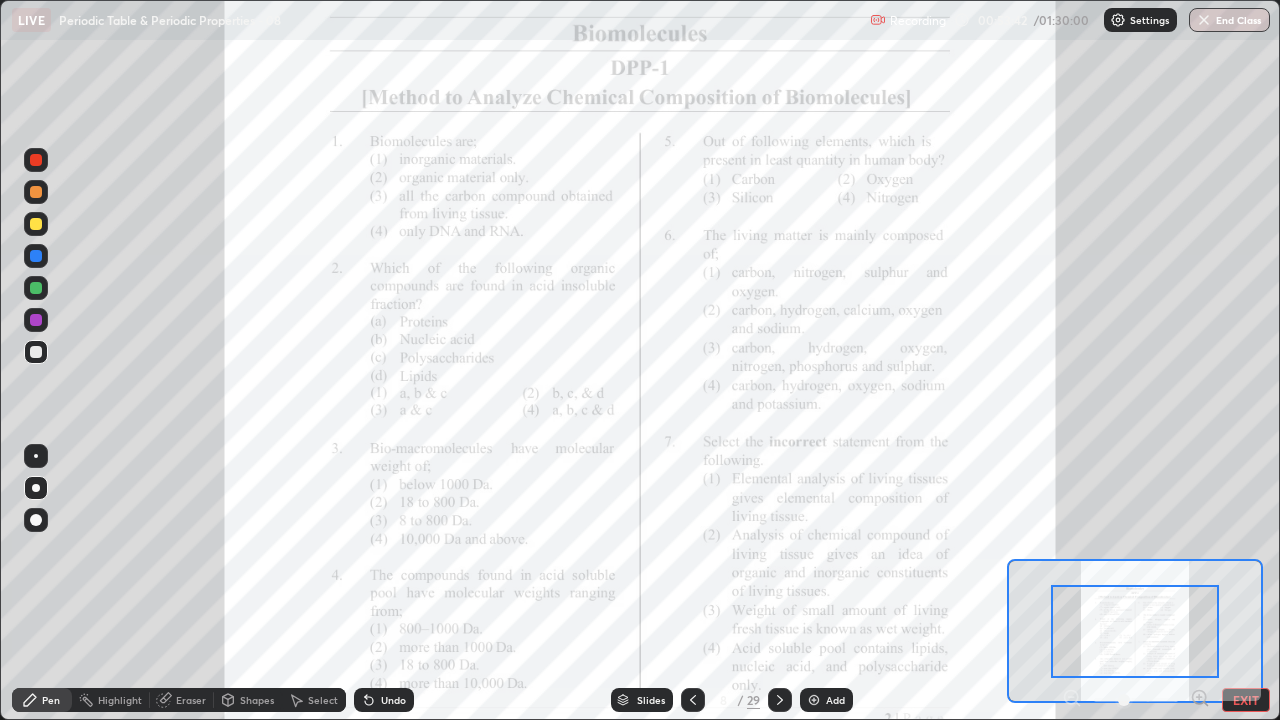 click 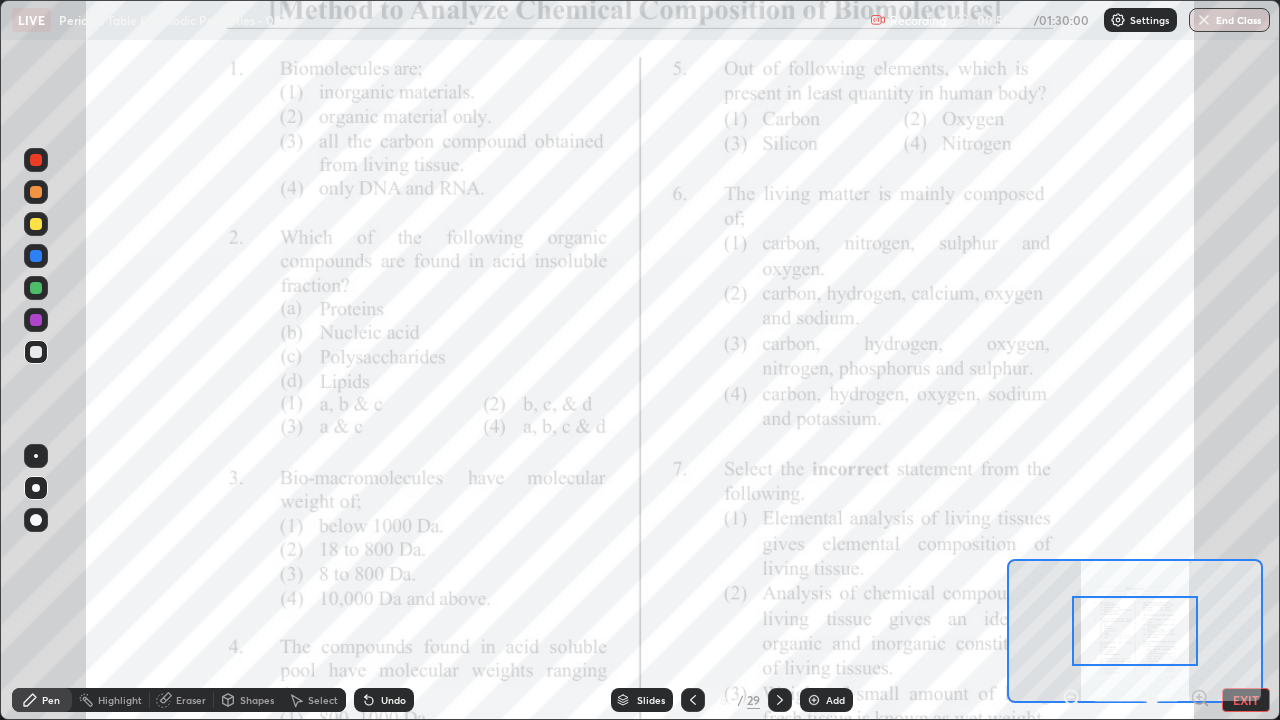 click 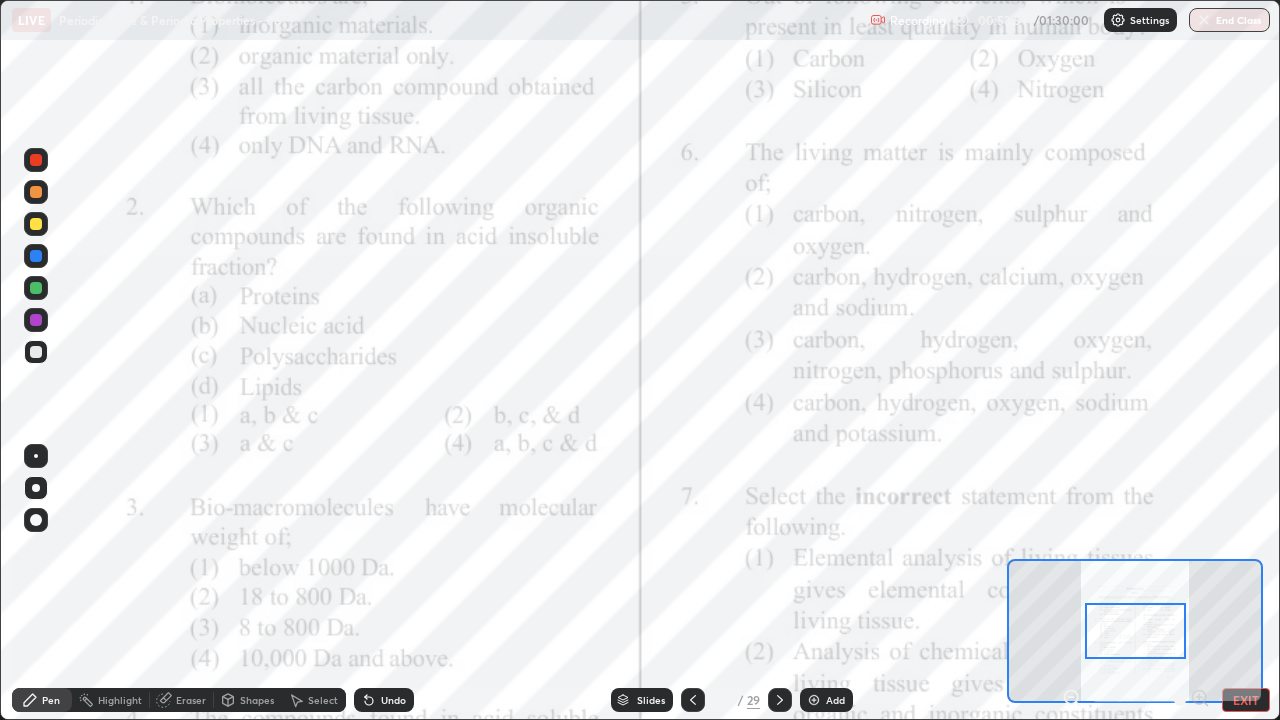 click on "Select" at bounding box center (323, 700) 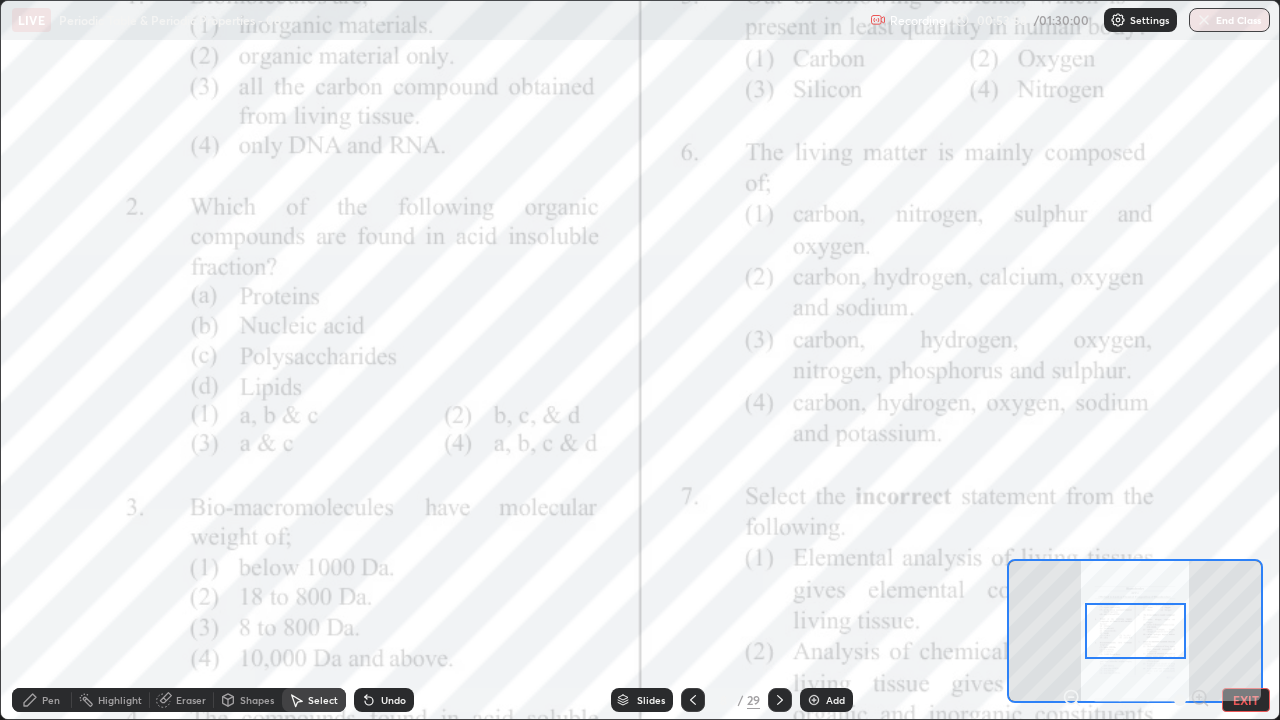 click on "EXIT" at bounding box center [1246, 700] 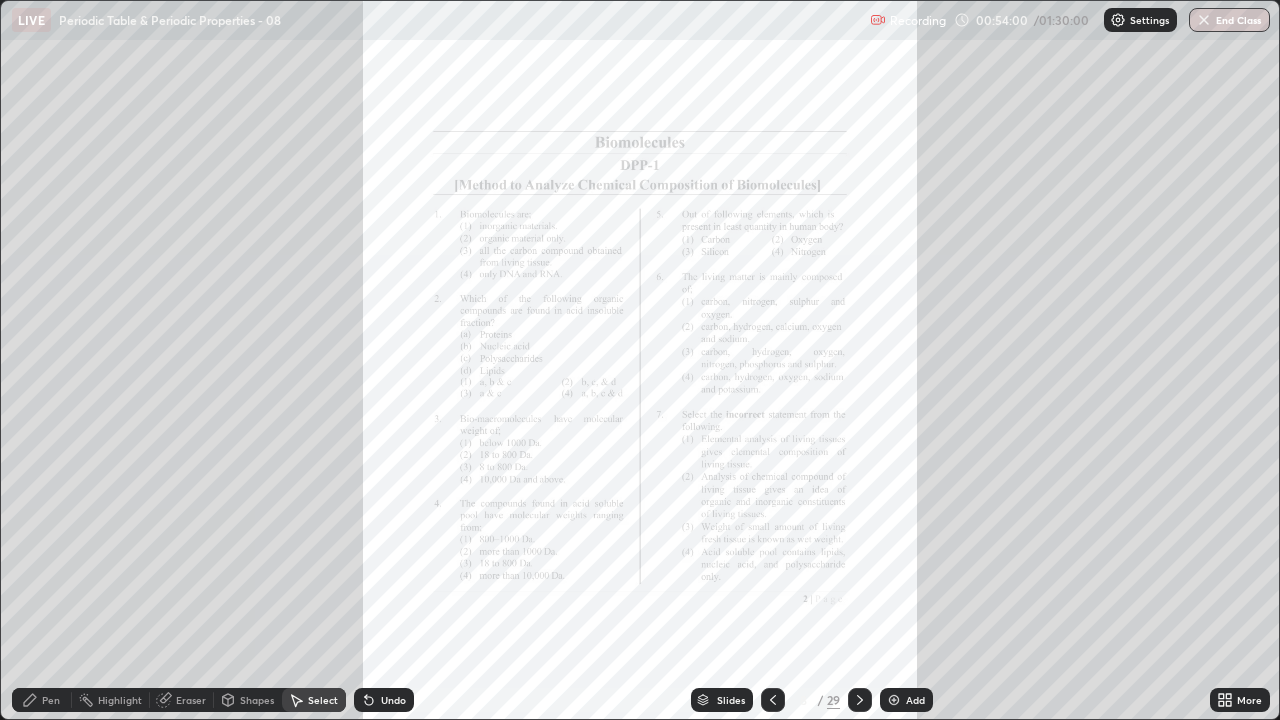click 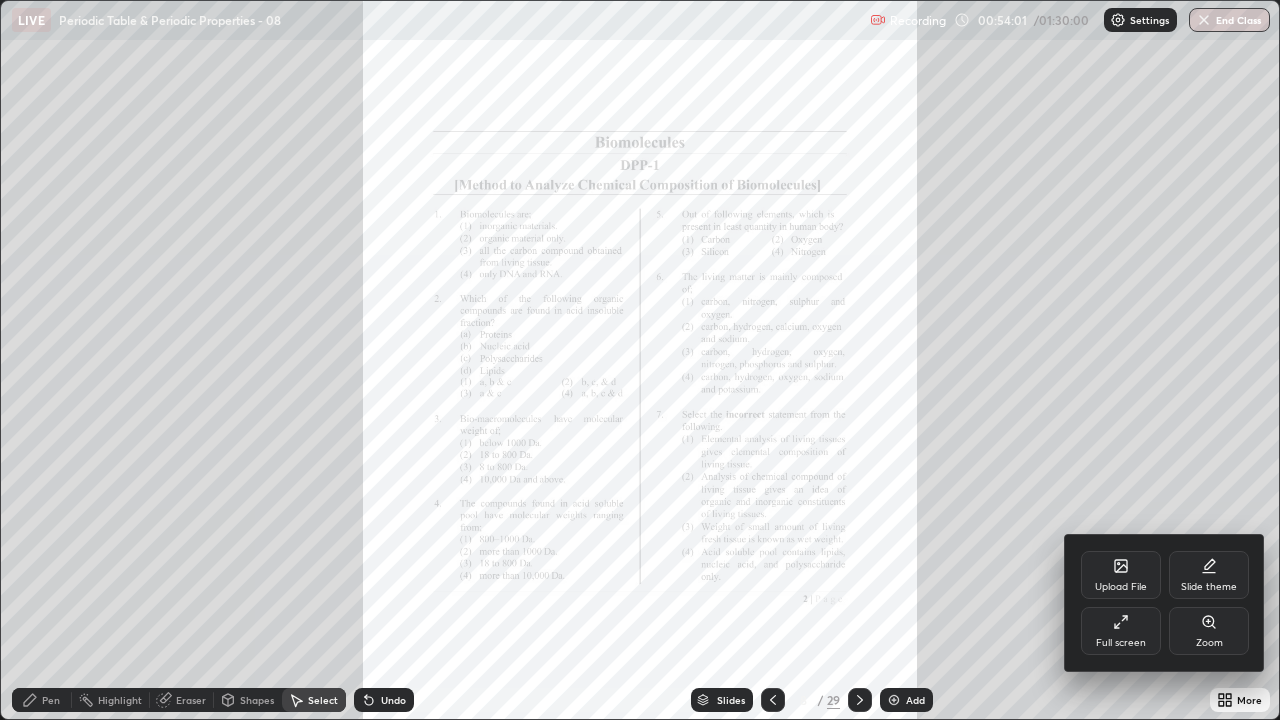 click 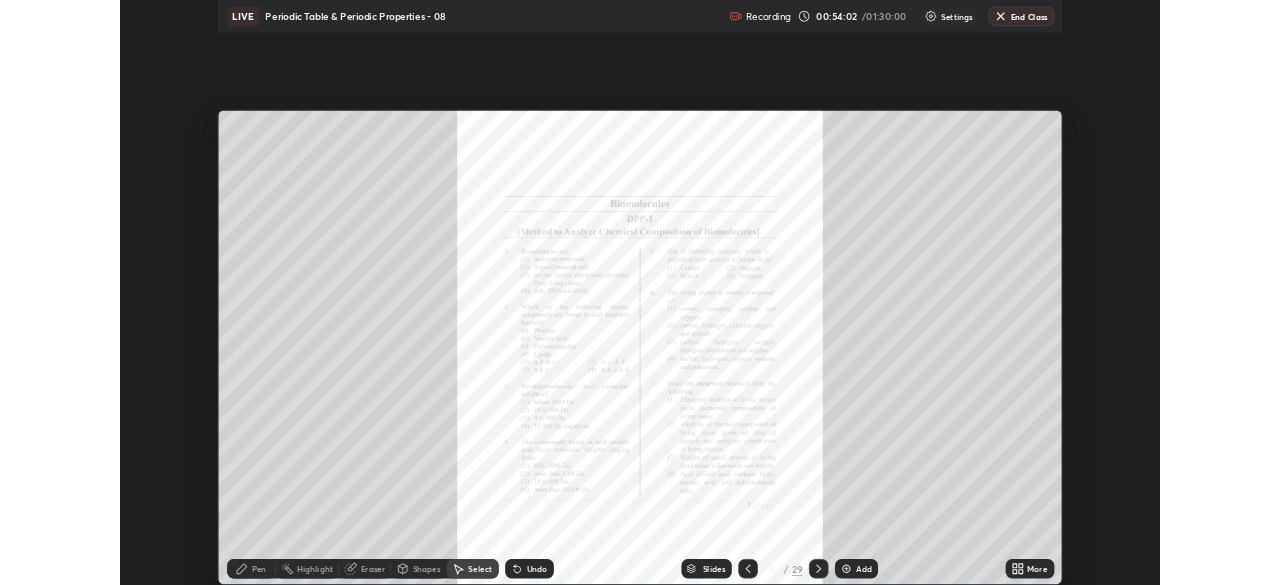 scroll, scrollTop: 585, scrollLeft: 1280, axis: both 